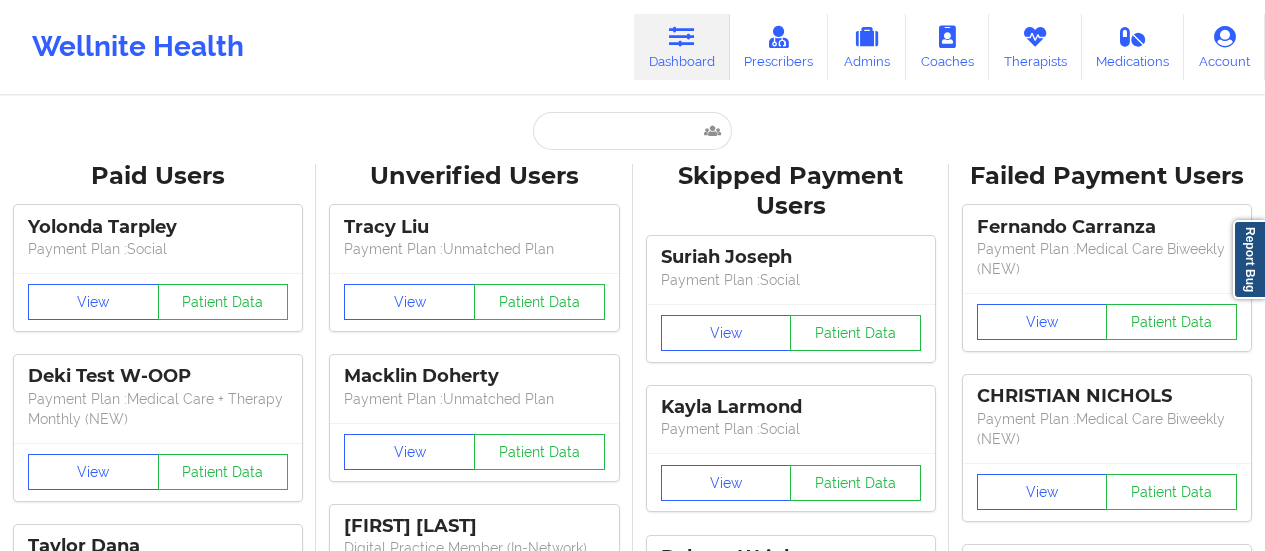 scroll, scrollTop: 0, scrollLeft: 0, axis: both 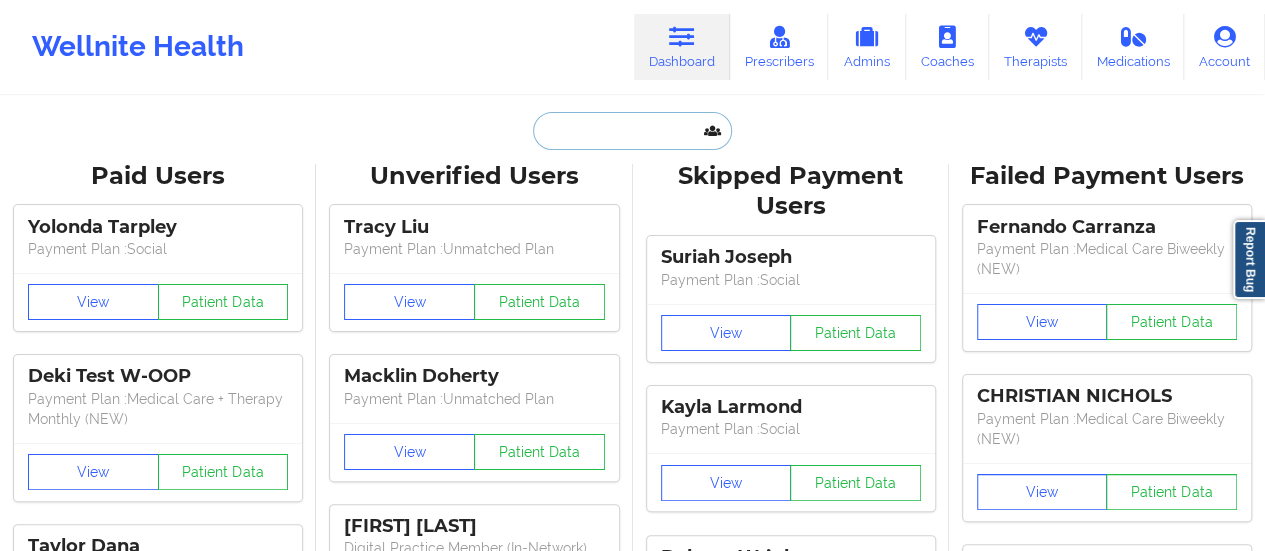 click at bounding box center (632, 131) 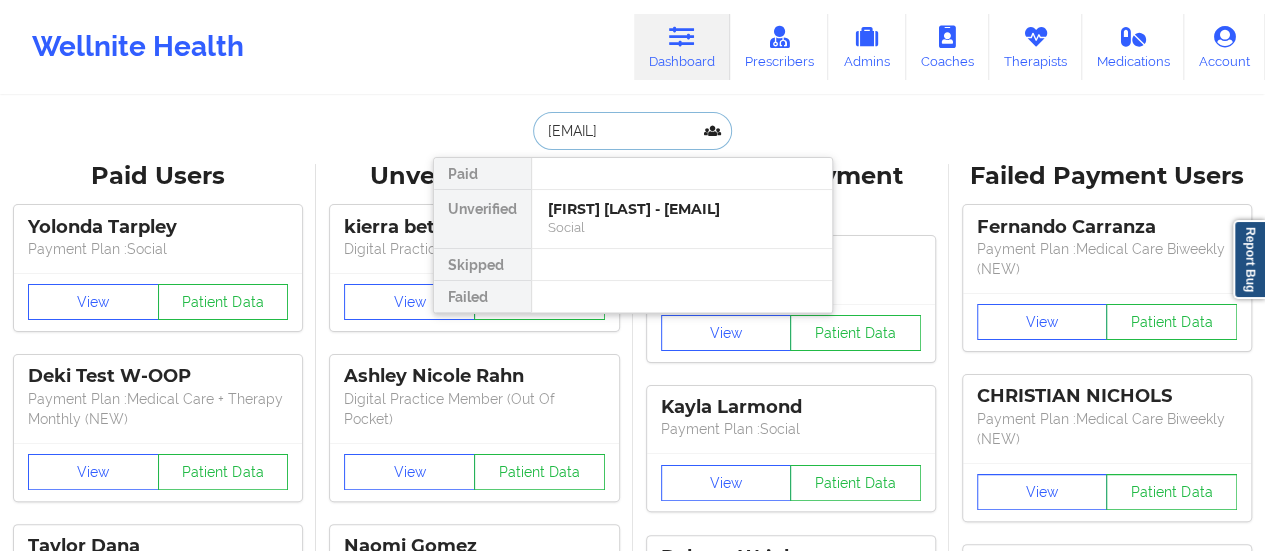 click on "[FIRST] [LAST] - [EMAIL] Social" at bounding box center (682, 219) 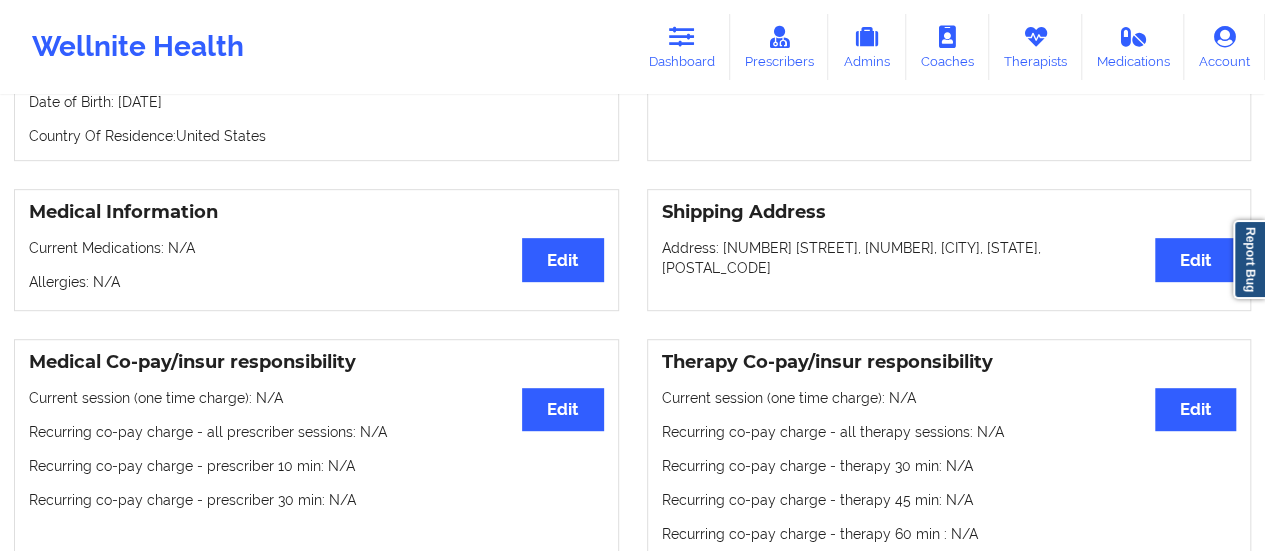 scroll, scrollTop: 0, scrollLeft: 0, axis: both 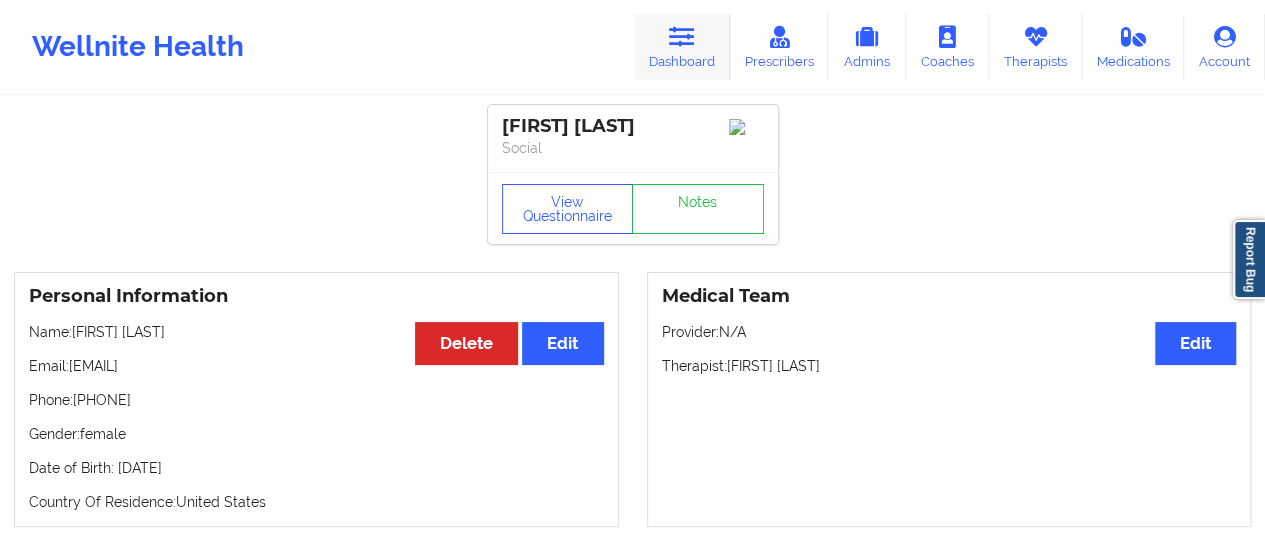 click at bounding box center [682, 37] 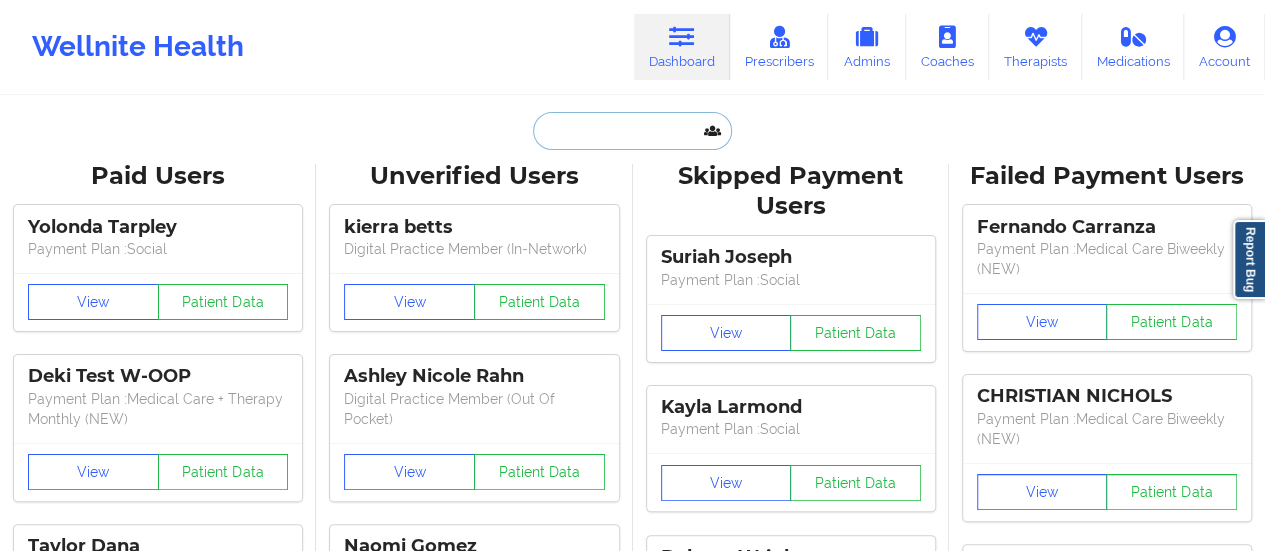 click at bounding box center [632, 131] 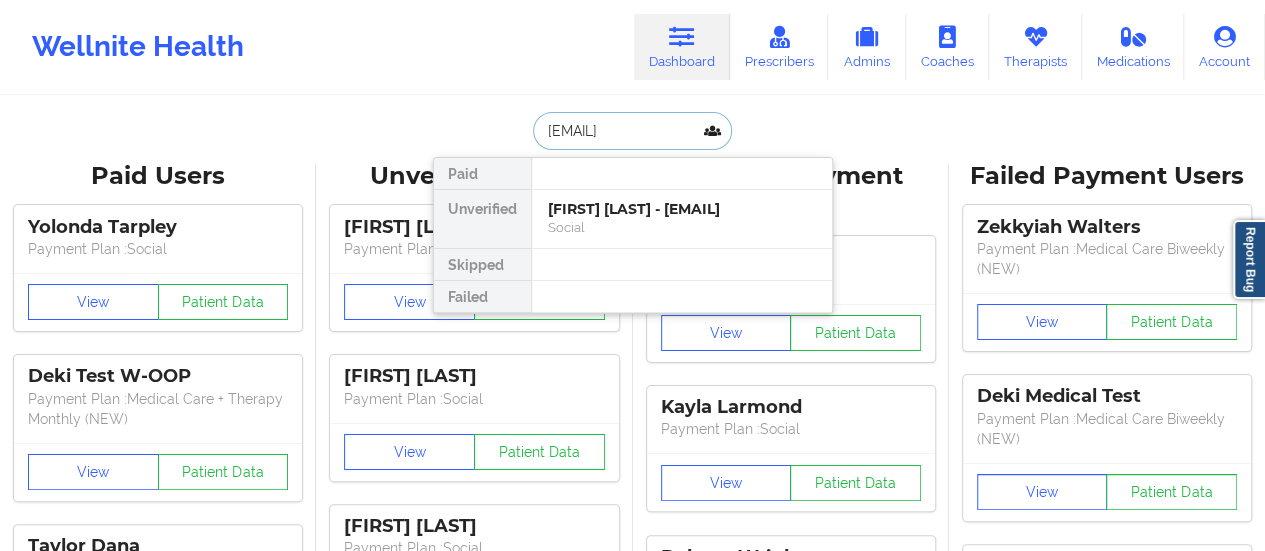 click on "[FIRST] [LAST] - [EMAIL]" at bounding box center (682, 209) 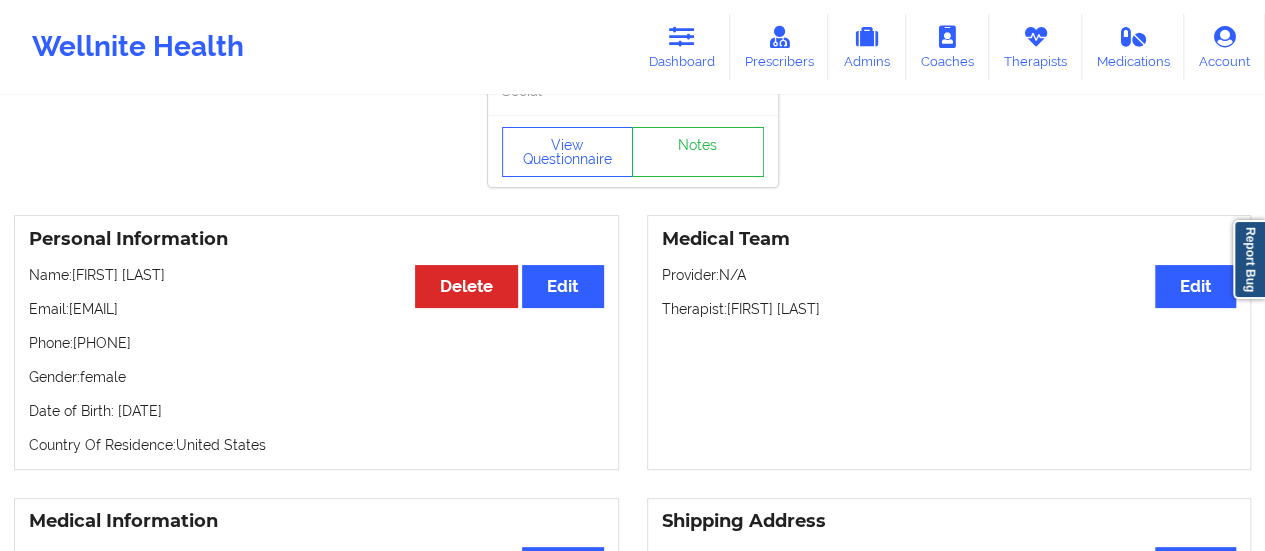 scroll, scrollTop: 0, scrollLeft: 0, axis: both 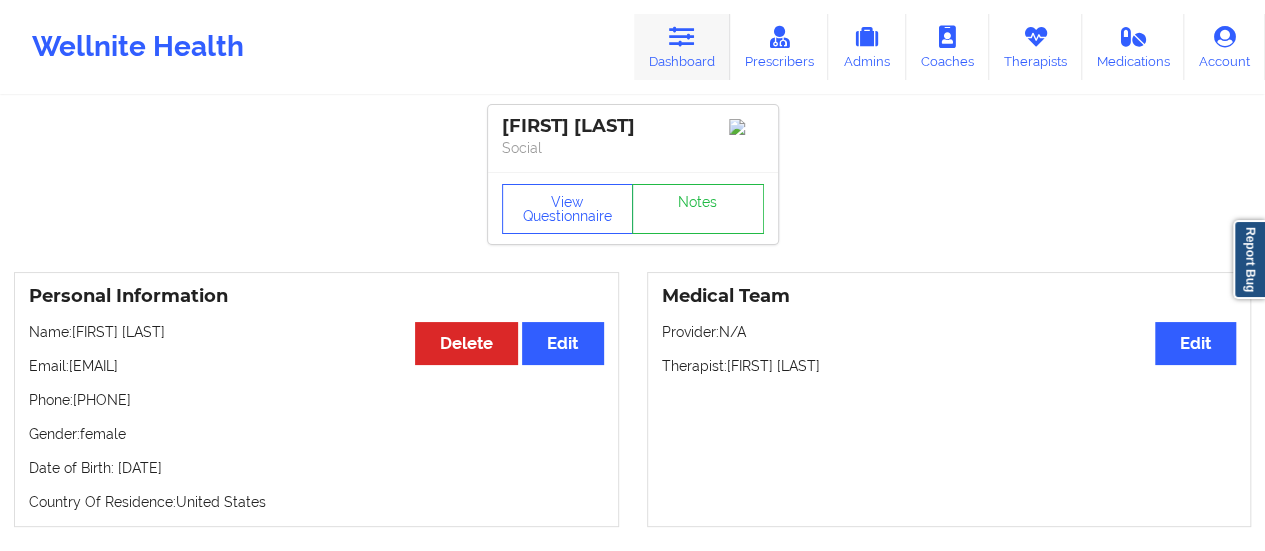 click on "Dashboard" at bounding box center [682, 47] 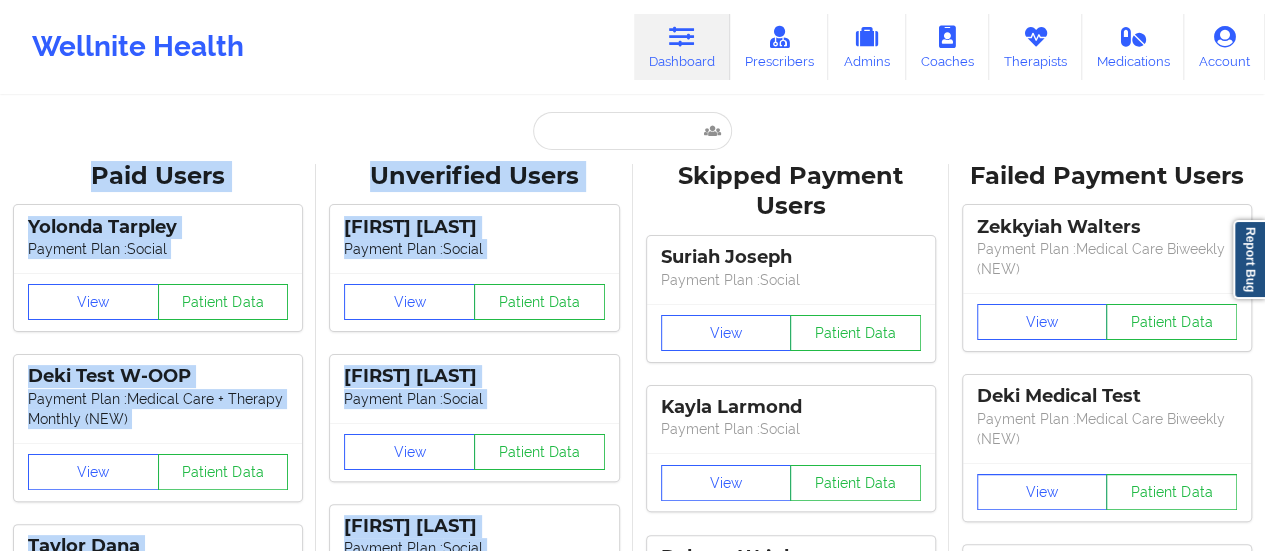 drag, startPoint x: 638, startPoint y: 152, endPoint x: 616, endPoint y: 132, distance: 29.732138 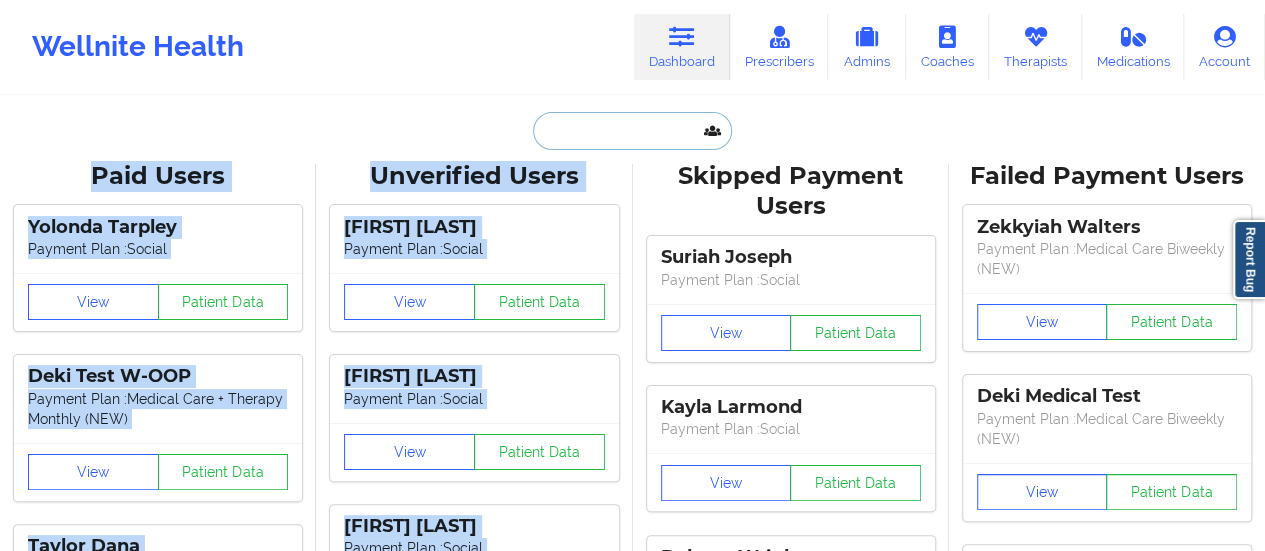 click at bounding box center [632, 131] 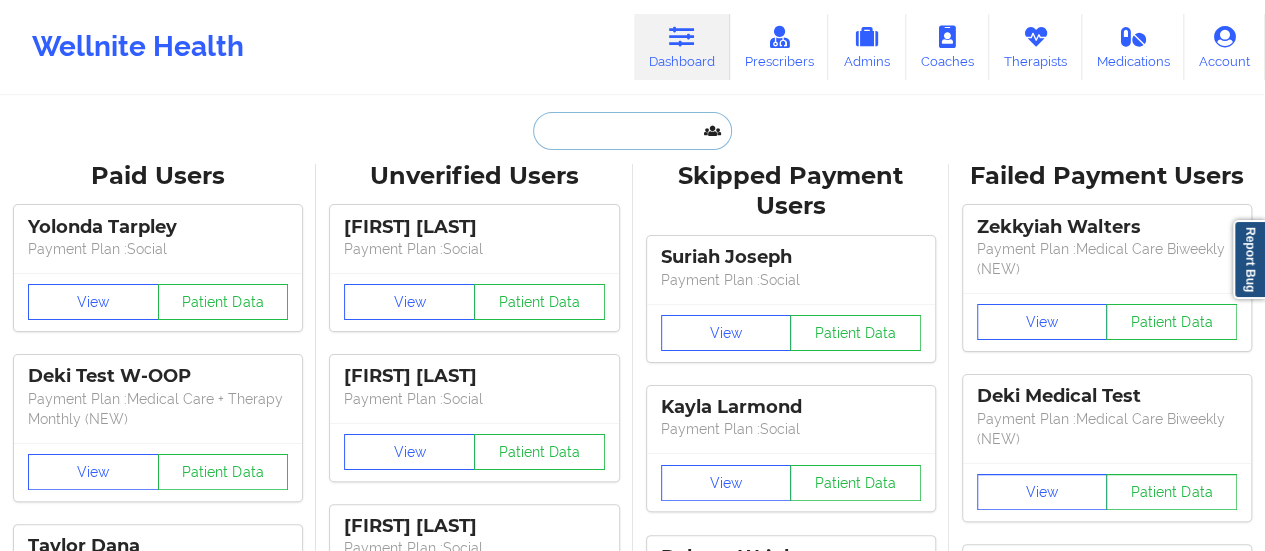 paste on "[FIRST] [LAST]" 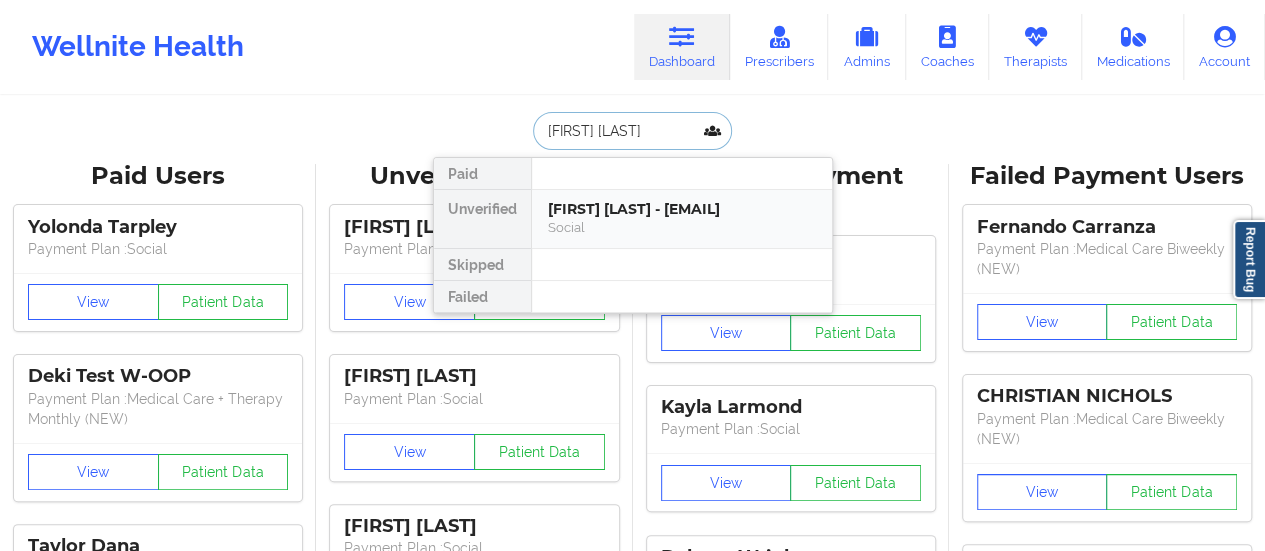 click on "[FIRST] [LAST] - [EMAIL]" at bounding box center [682, 209] 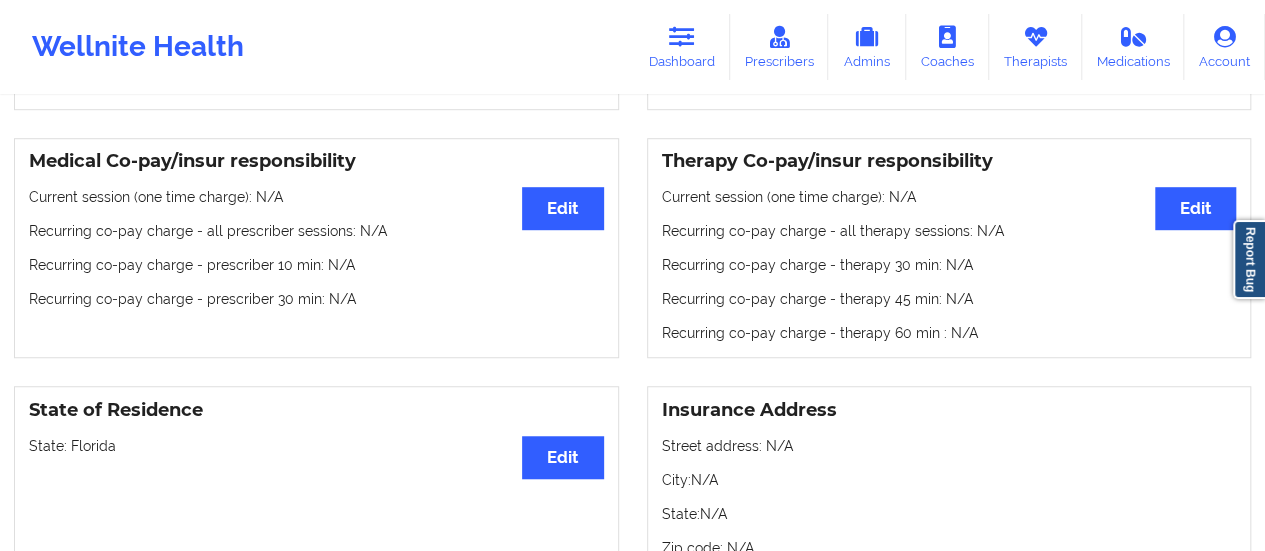 scroll, scrollTop: 538, scrollLeft: 0, axis: vertical 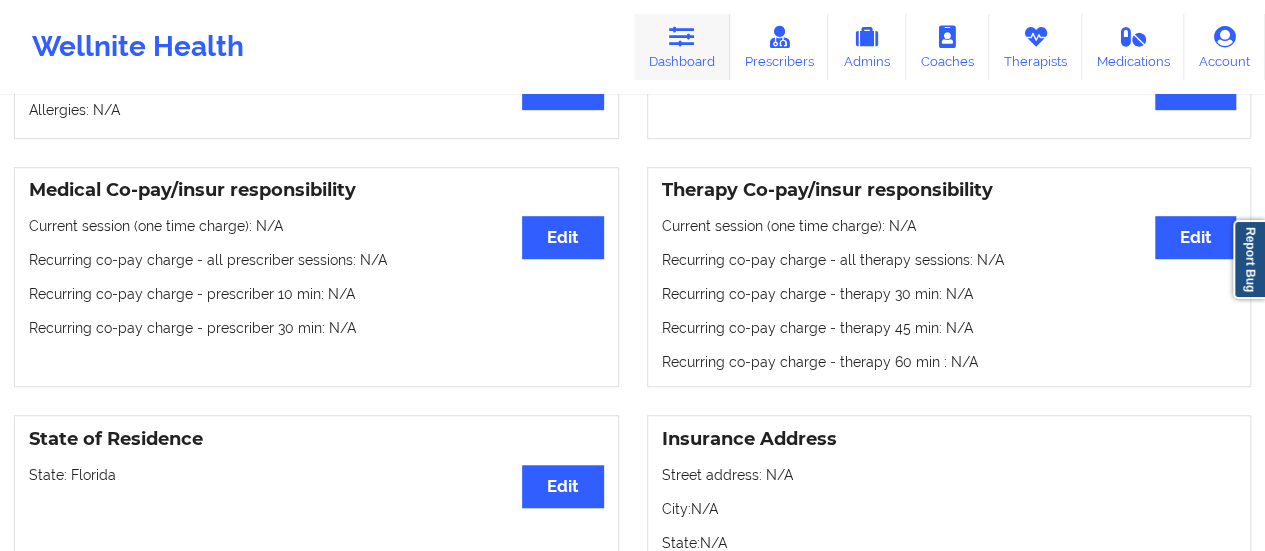 click on "Dashboard" at bounding box center [682, 47] 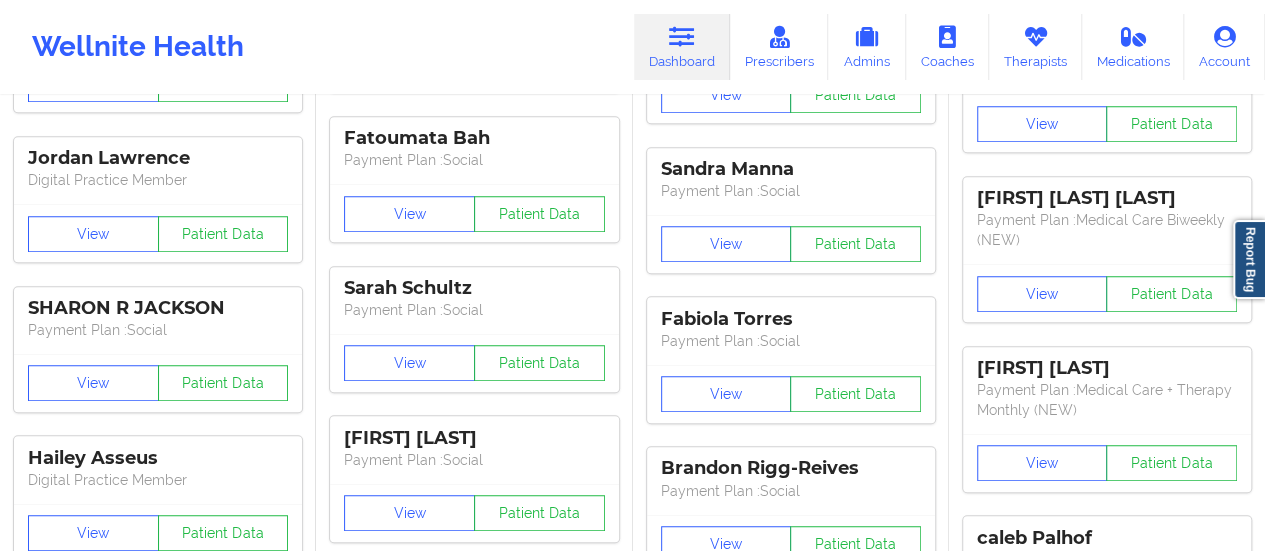 scroll, scrollTop: 0, scrollLeft: 0, axis: both 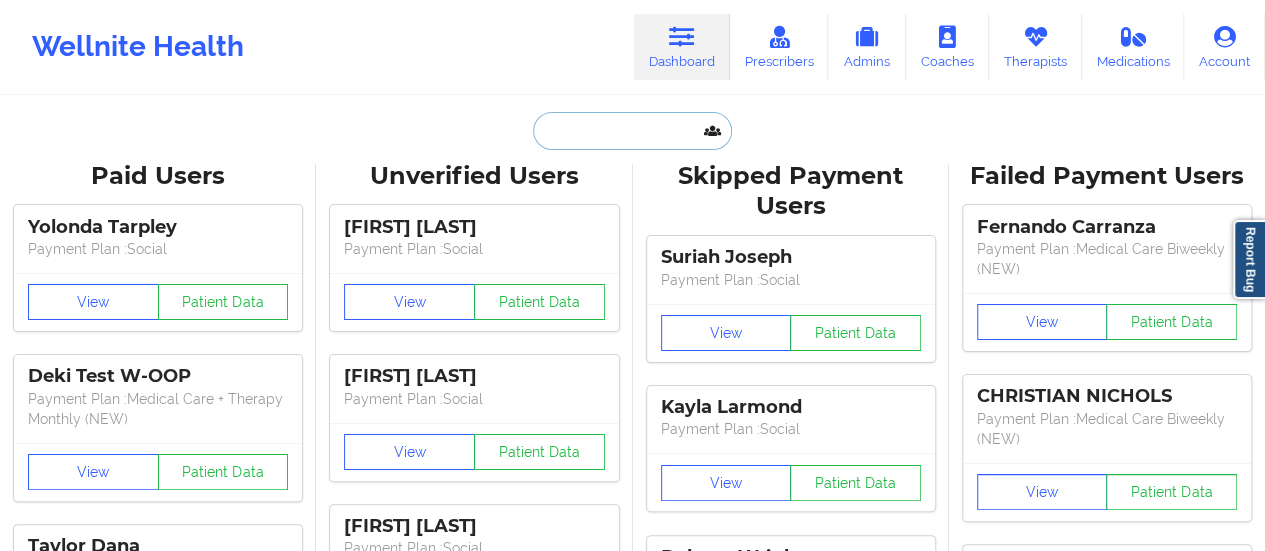 click at bounding box center [632, 131] 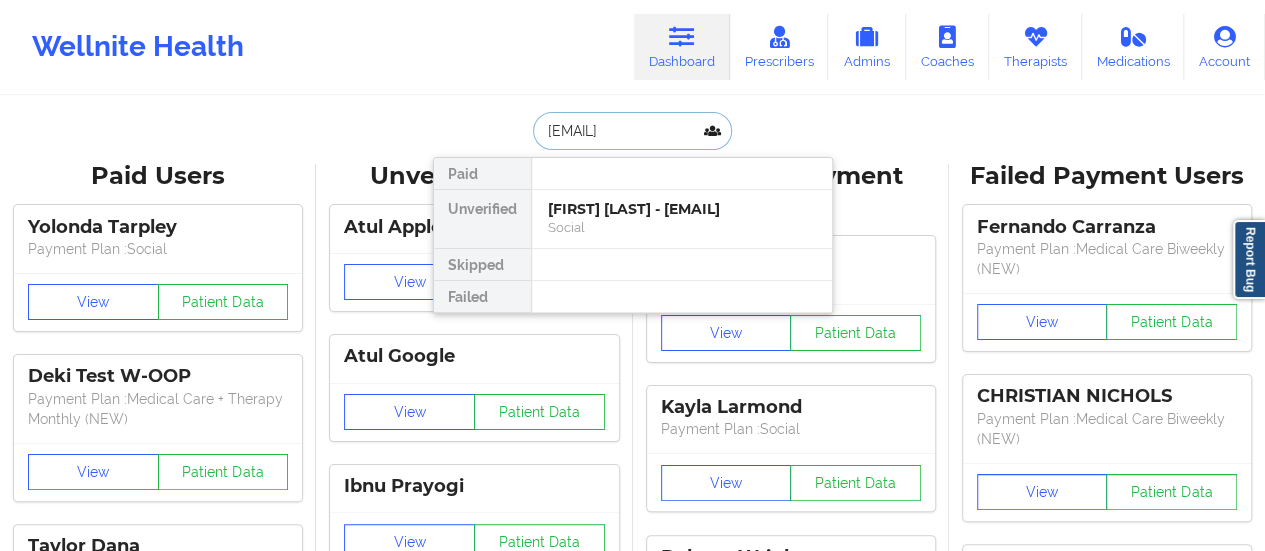 click on "[FIRST] [LAST] - [EMAIL]" at bounding box center [682, 209] 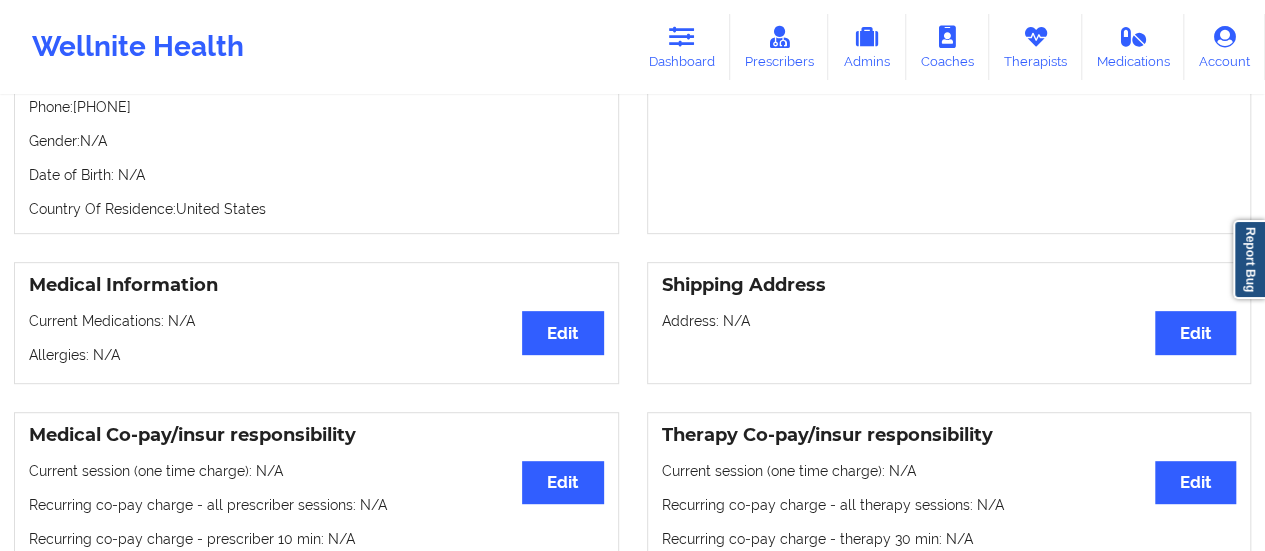 scroll, scrollTop: 289, scrollLeft: 0, axis: vertical 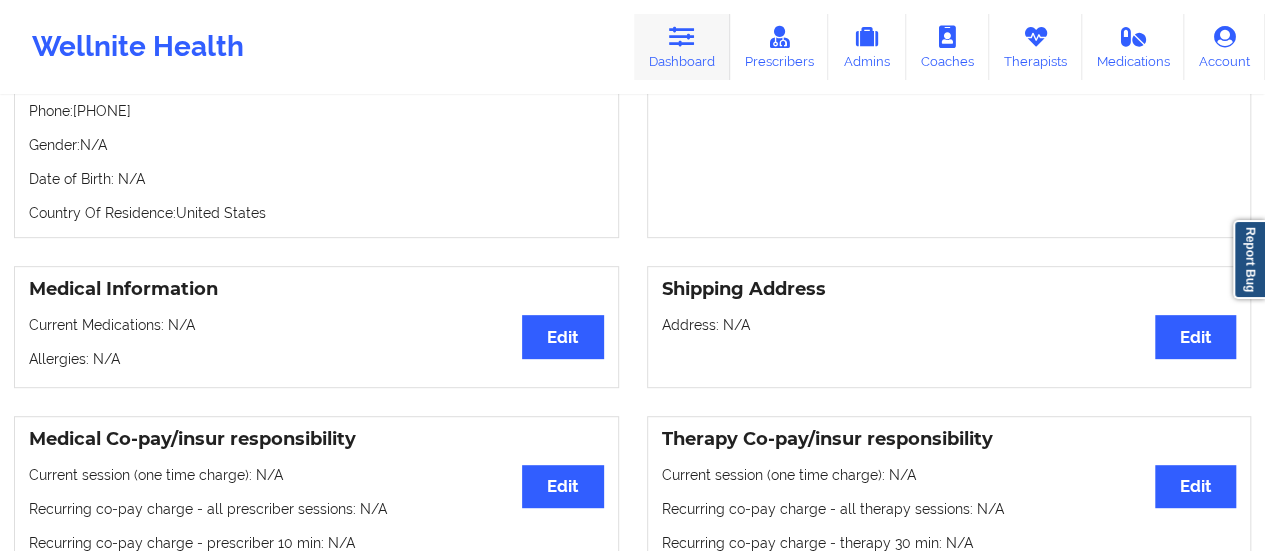 click at bounding box center [682, 37] 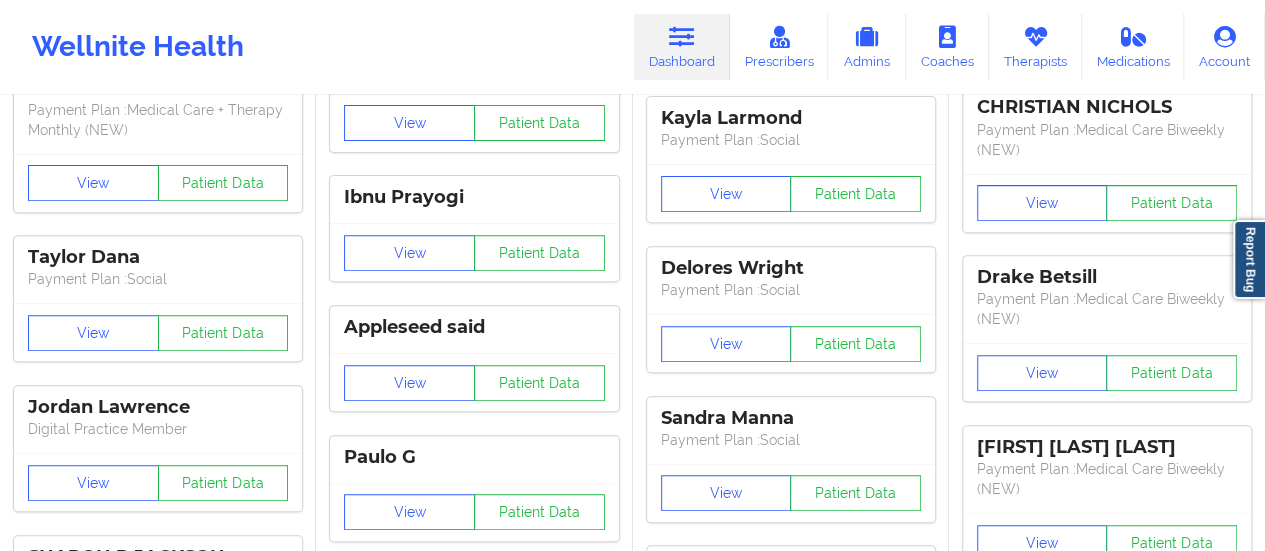 scroll, scrollTop: 0, scrollLeft: 0, axis: both 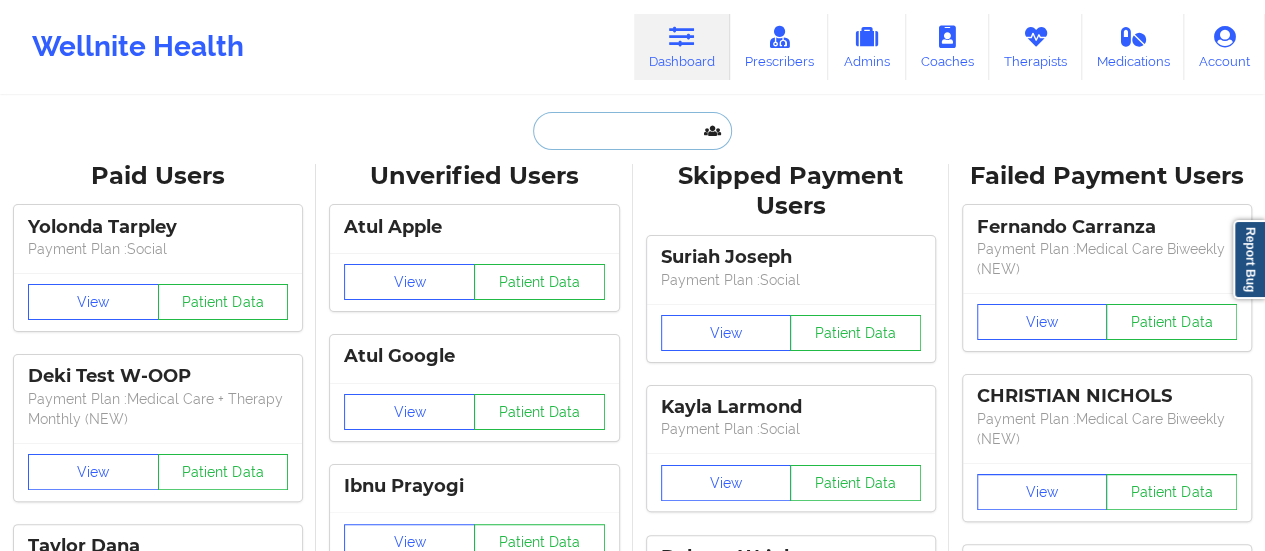 click at bounding box center [632, 131] 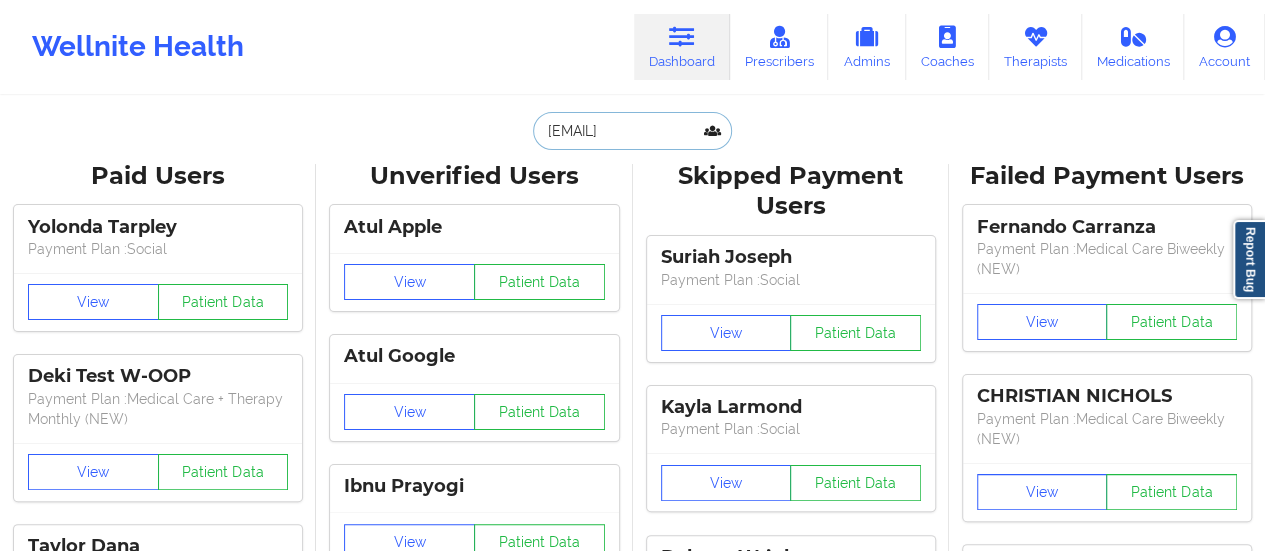 scroll, scrollTop: 0, scrollLeft: 15, axis: horizontal 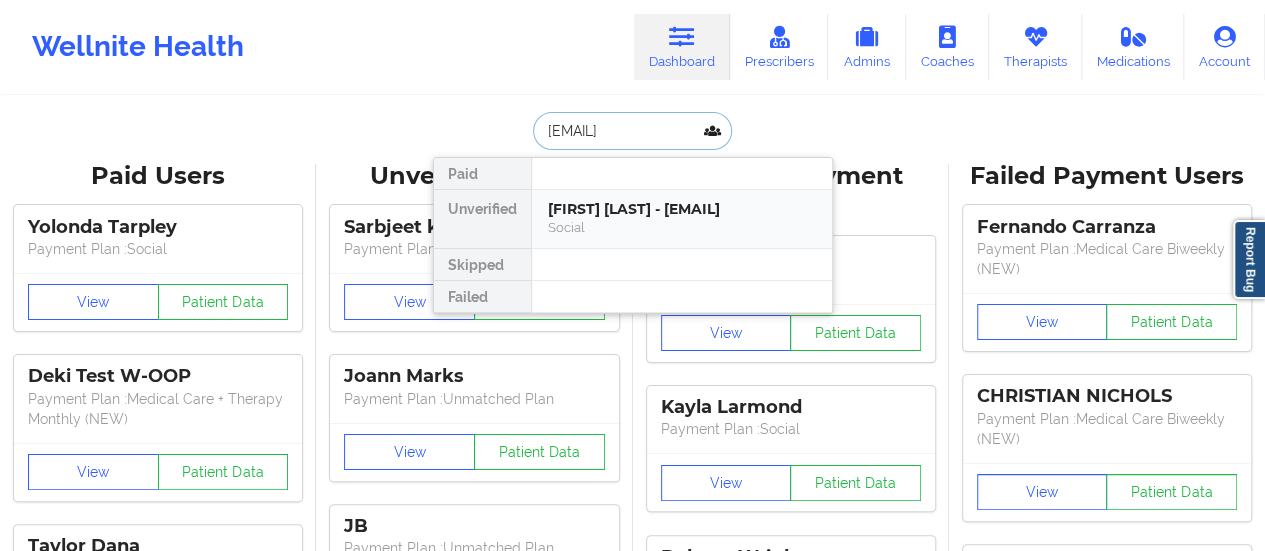 click on "[FIRST] [LAST] - [EMAIL]" at bounding box center (682, 209) 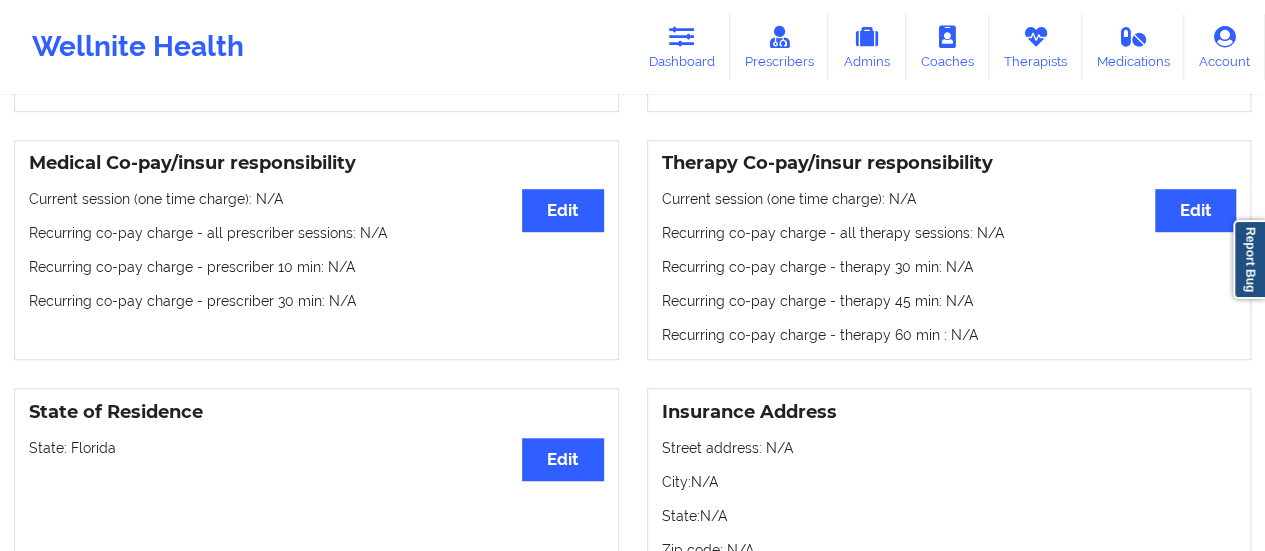 scroll, scrollTop: 0, scrollLeft: 0, axis: both 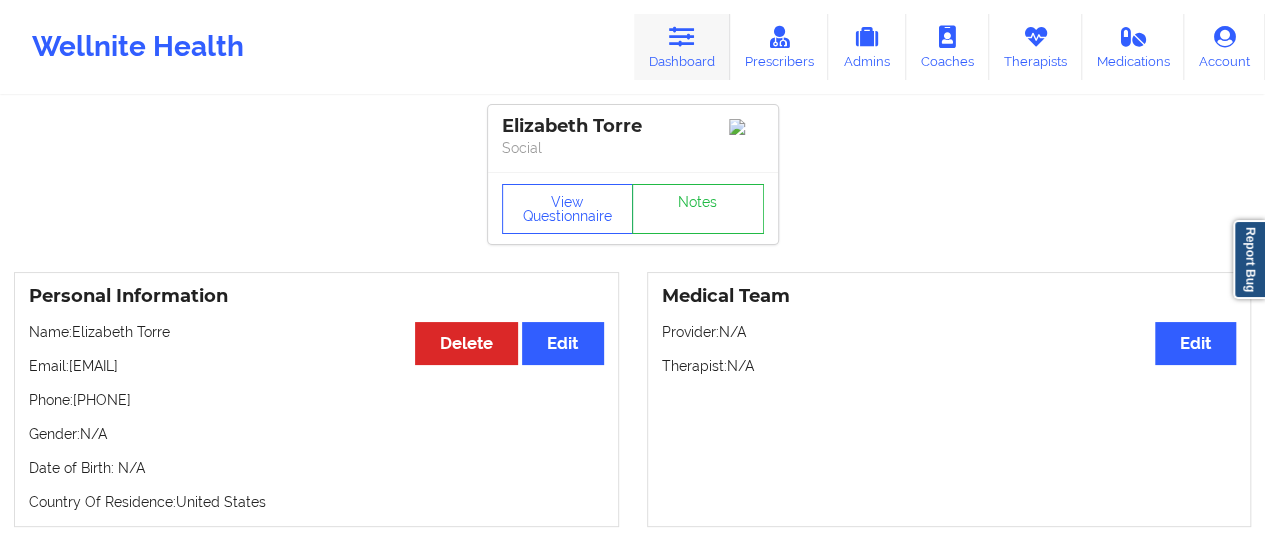 click at bounding box center (682, 37) 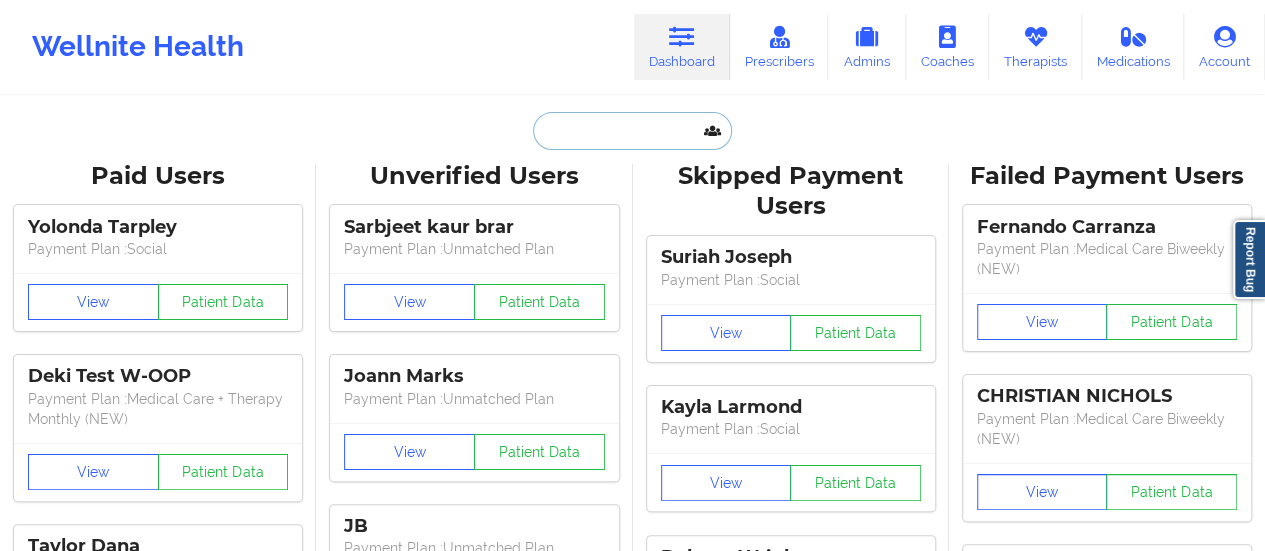 drag, startPoint x: 696, startPoint y: 45, endPoint x: 650, endPoint y: 141, distance: 106.451866 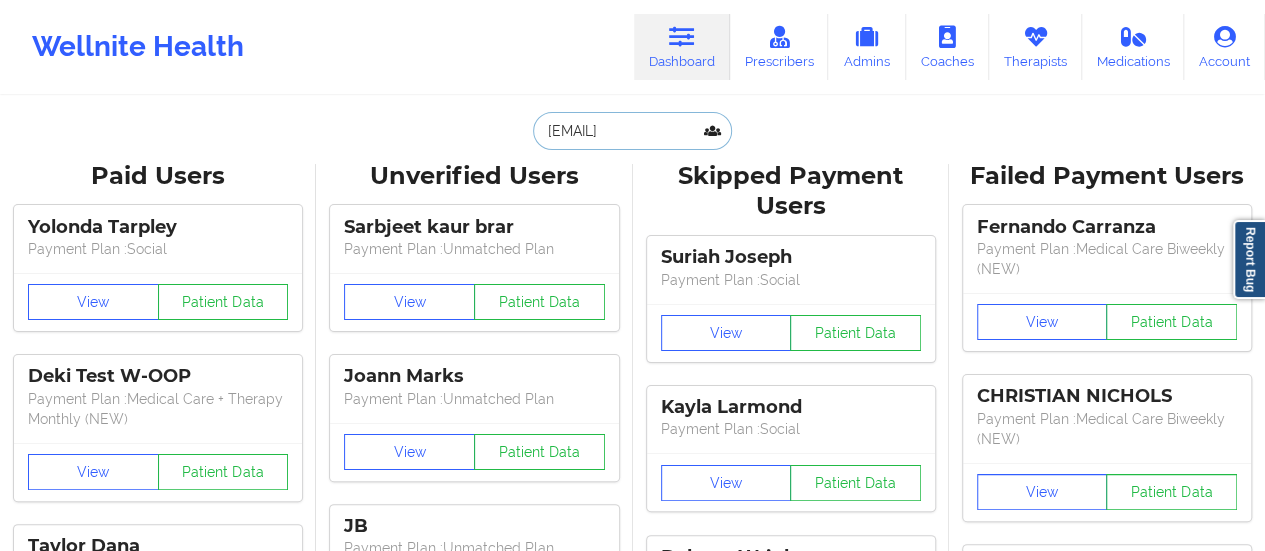 scroll, scrollTop: 0, scrollLeft: 2, axis: horizontal 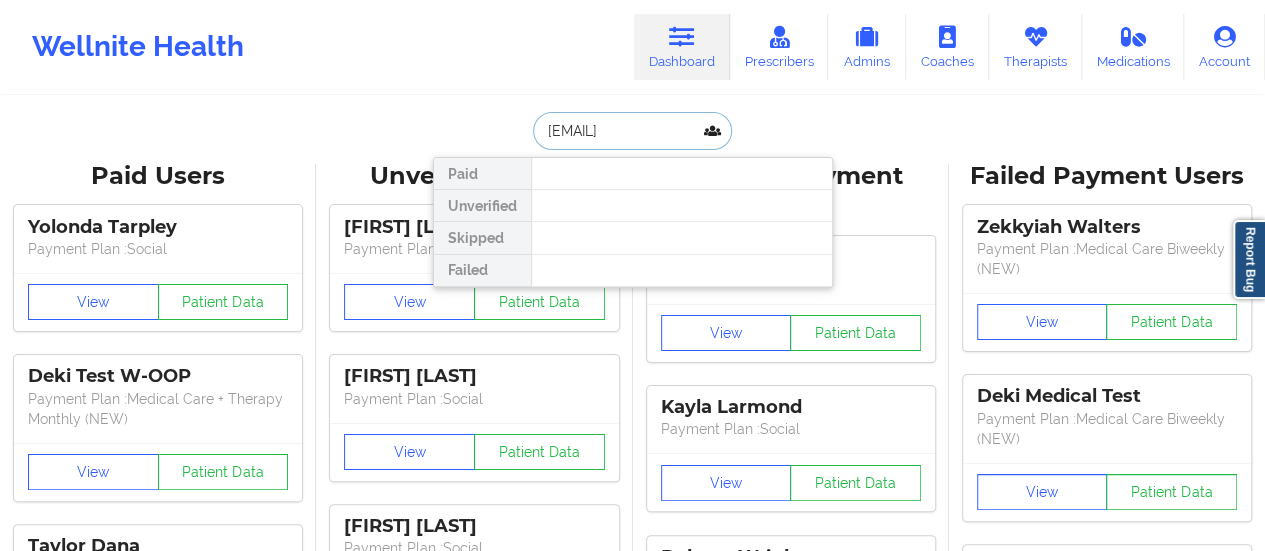click on "[EMAIL]" at bounding box center [632, 131] 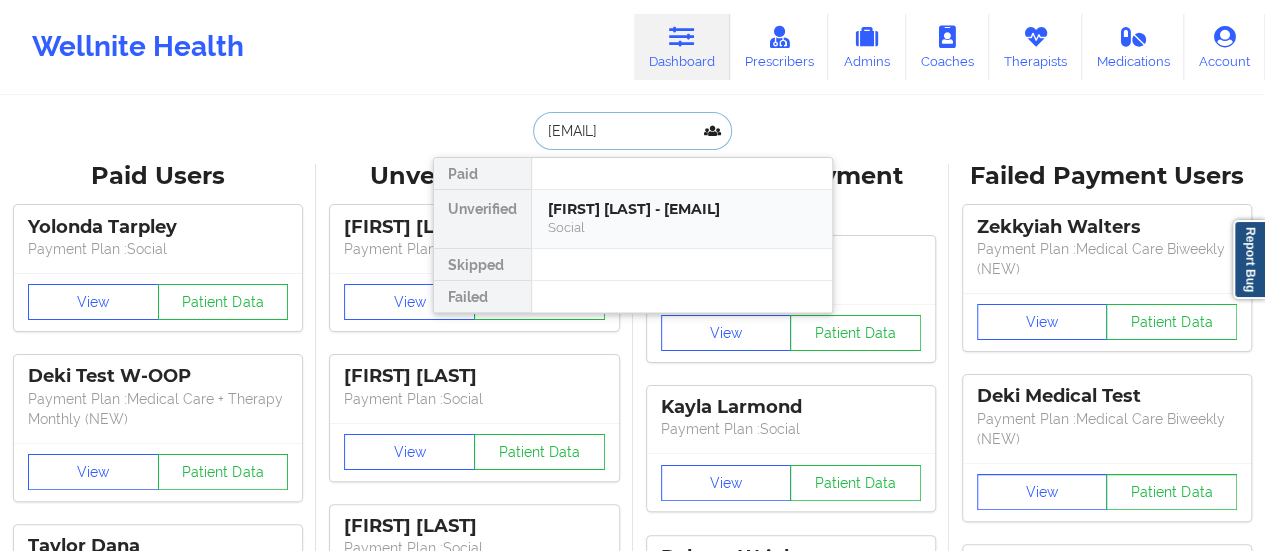 click on "[FIRST] [LAST] - [EMAIL]" at bounding box center (682, 209) 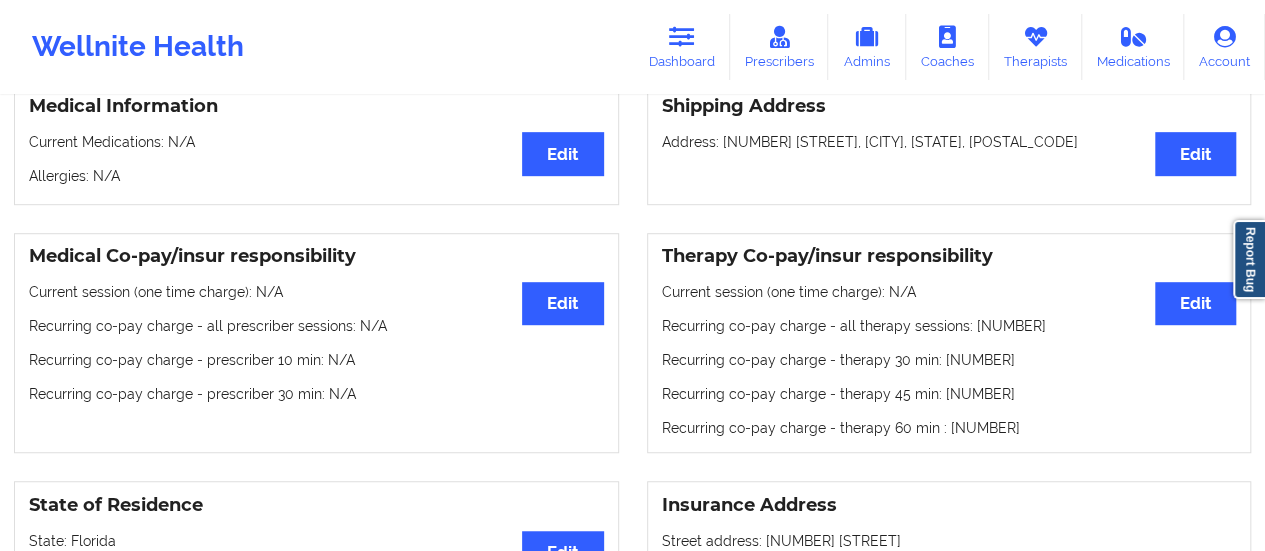 scroll, scrollTop: 471, scrollLeft: 0, axis: vertical 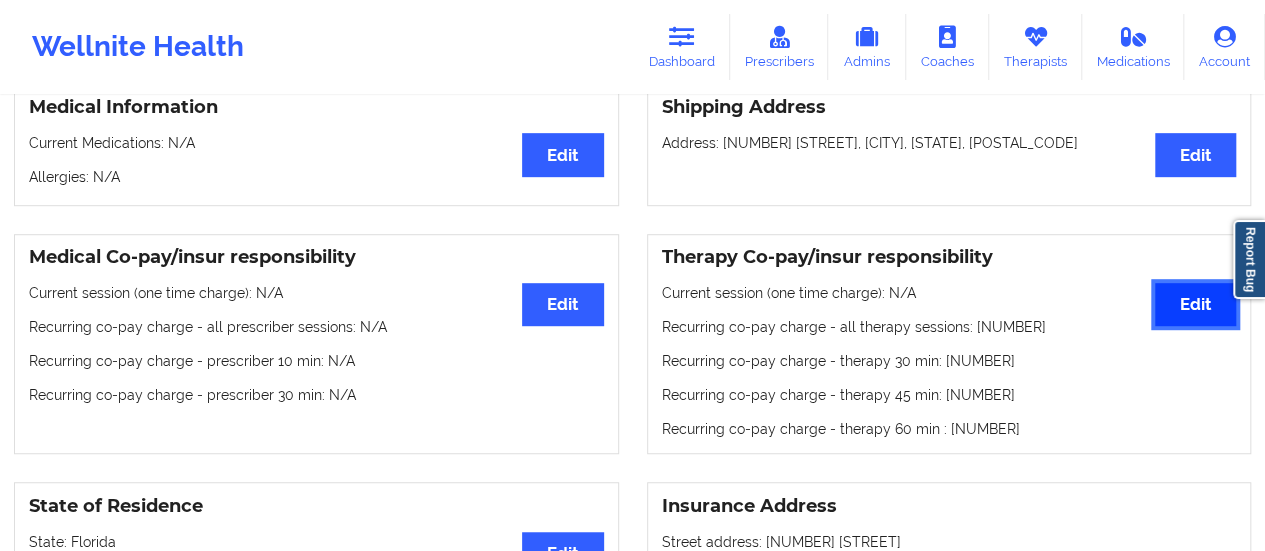 click on "Edit" at bounding box center (1195, 304) 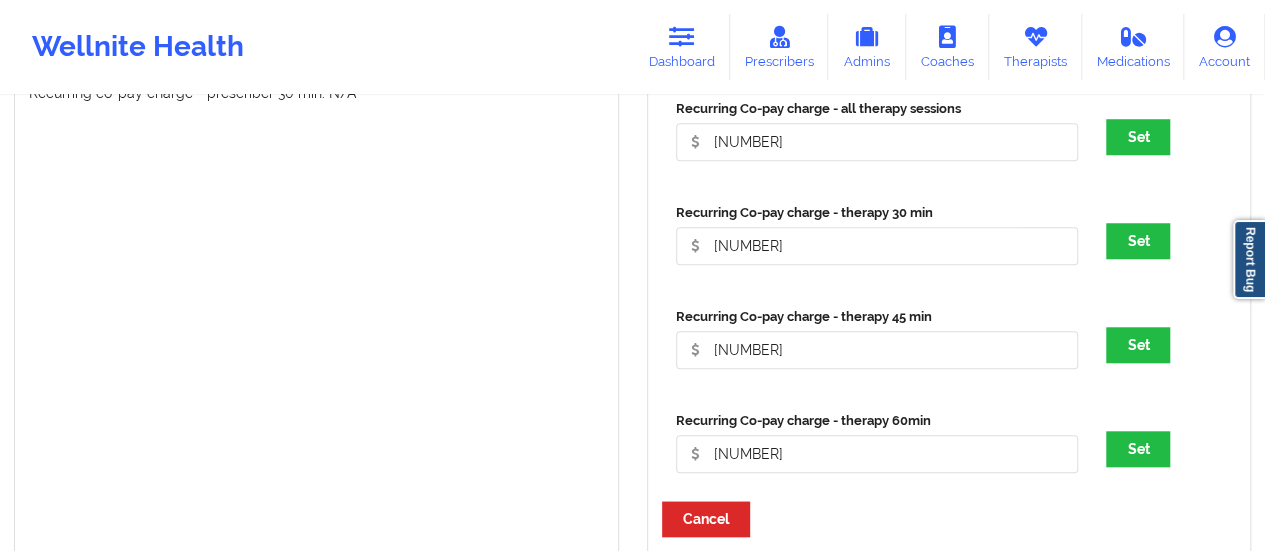 scroll, scrollTop: 797, scrollLeft: 0, axis: vertical 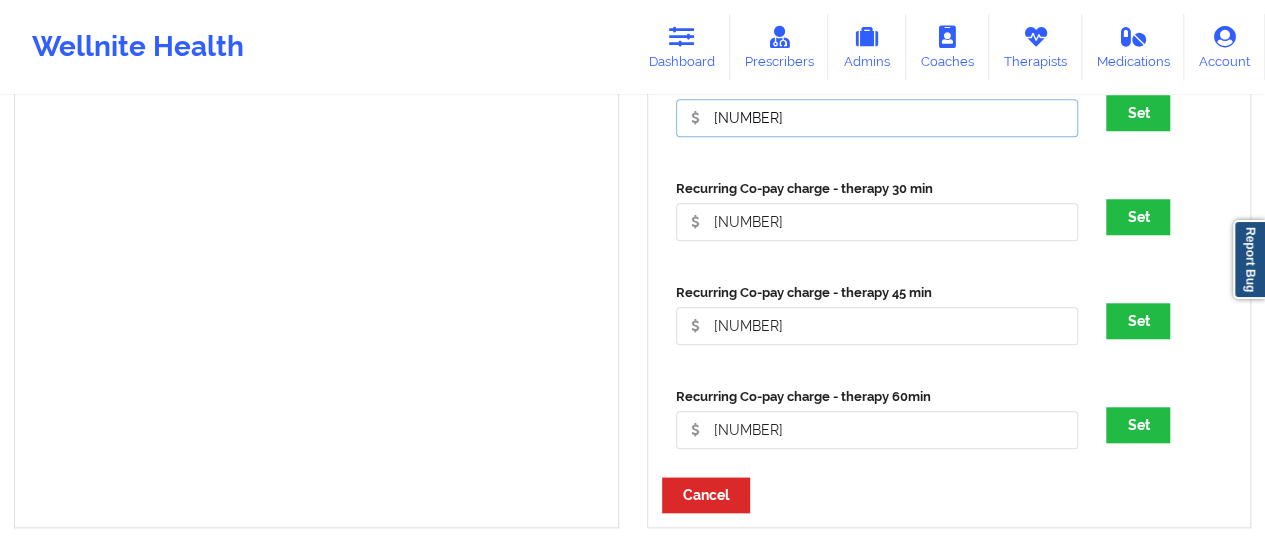 click on "[NUMBER]" at bounding box center [877, 14] 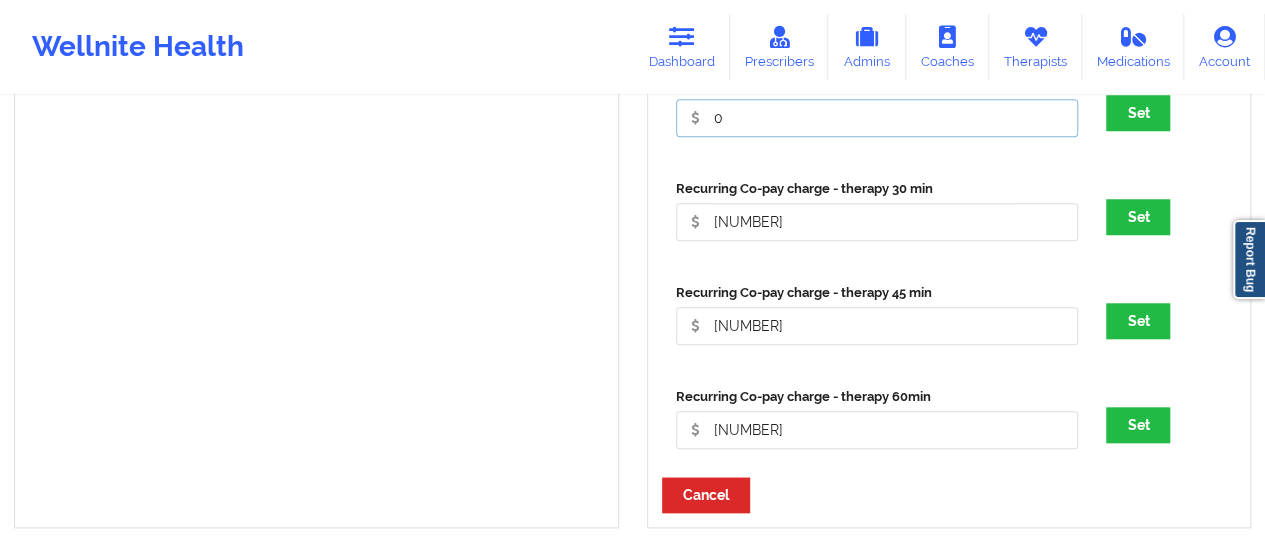 type on "0" 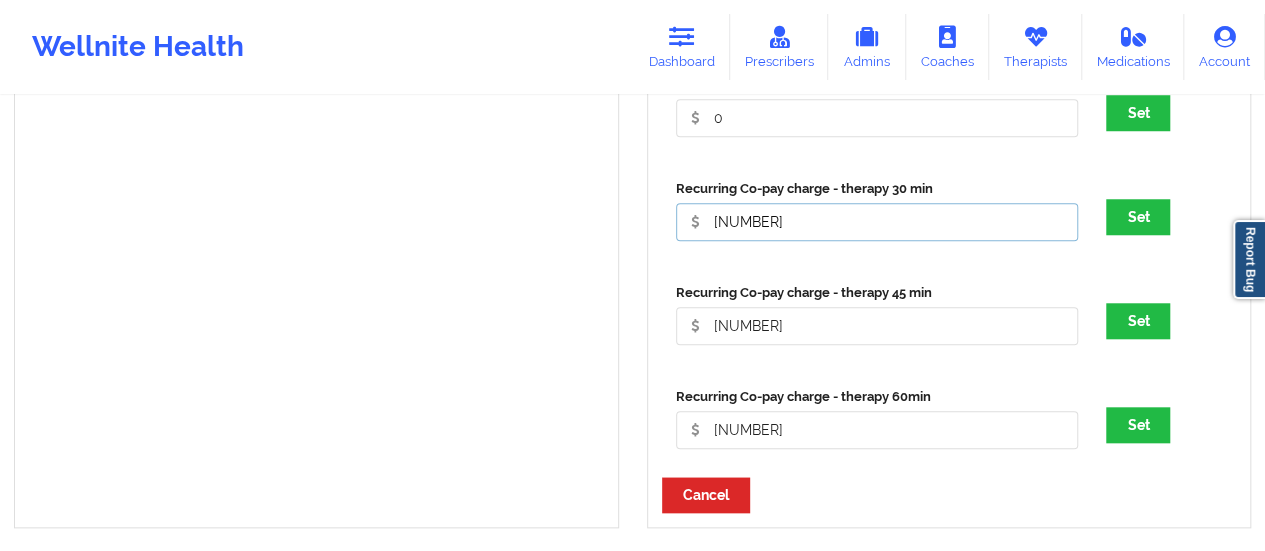 click on "[NUMBER]" at bounding box center (877, 14) 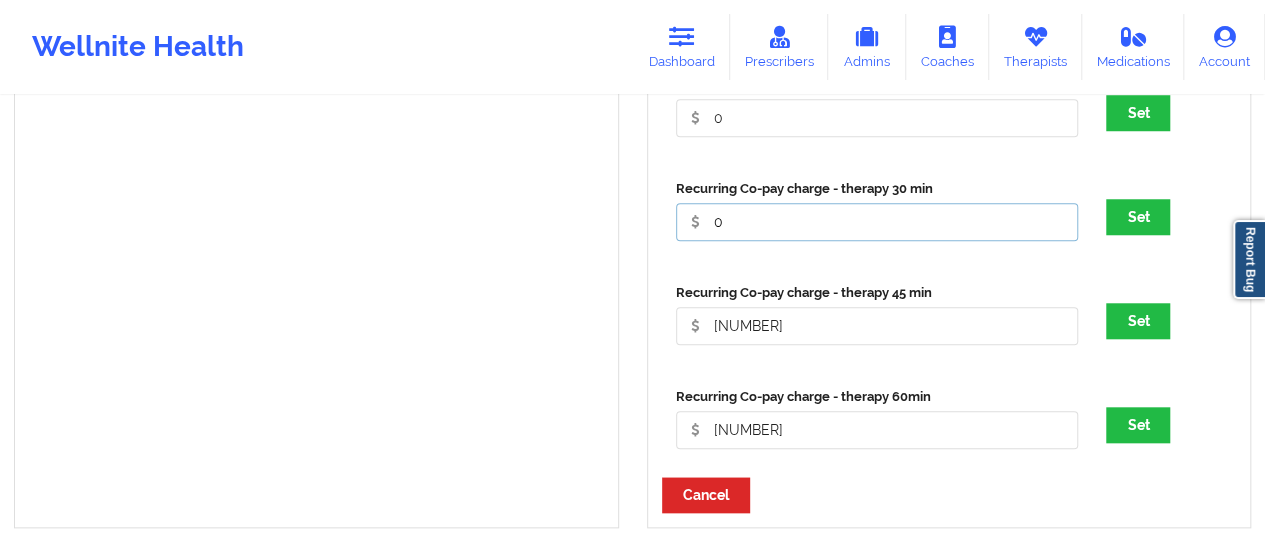 type on "0" 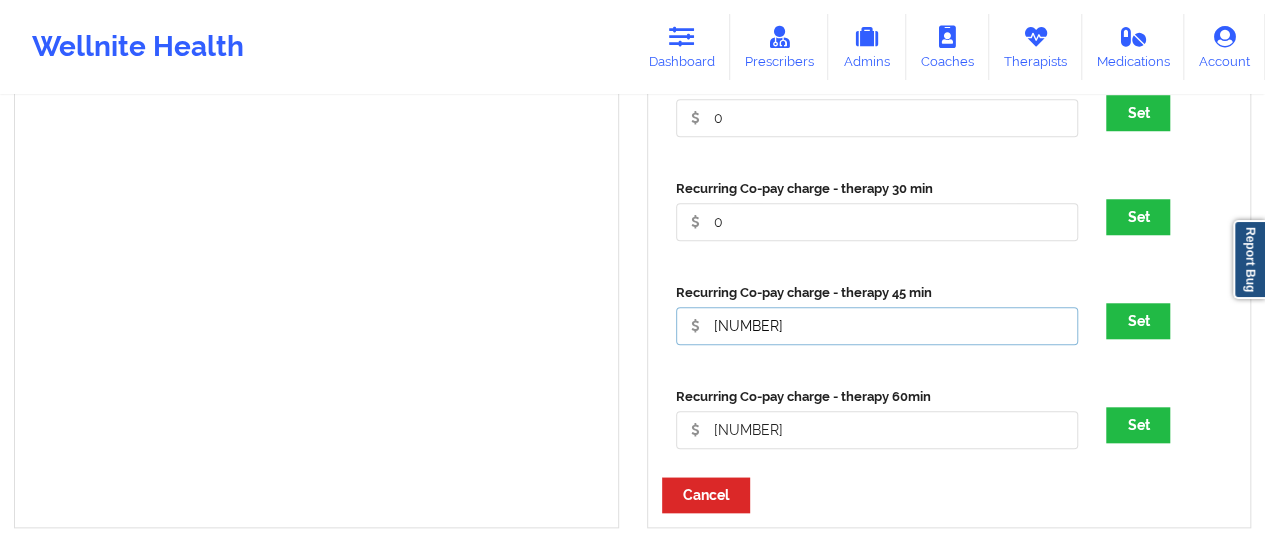 click on "[NUMBER]" at bounding box center [877, 14] 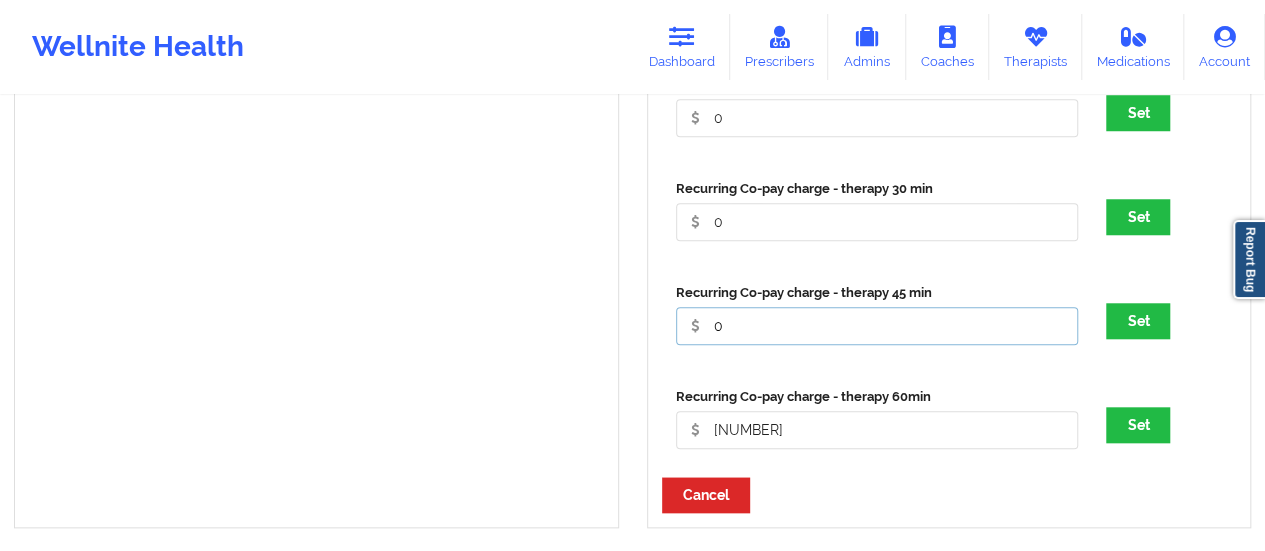 type on "0" 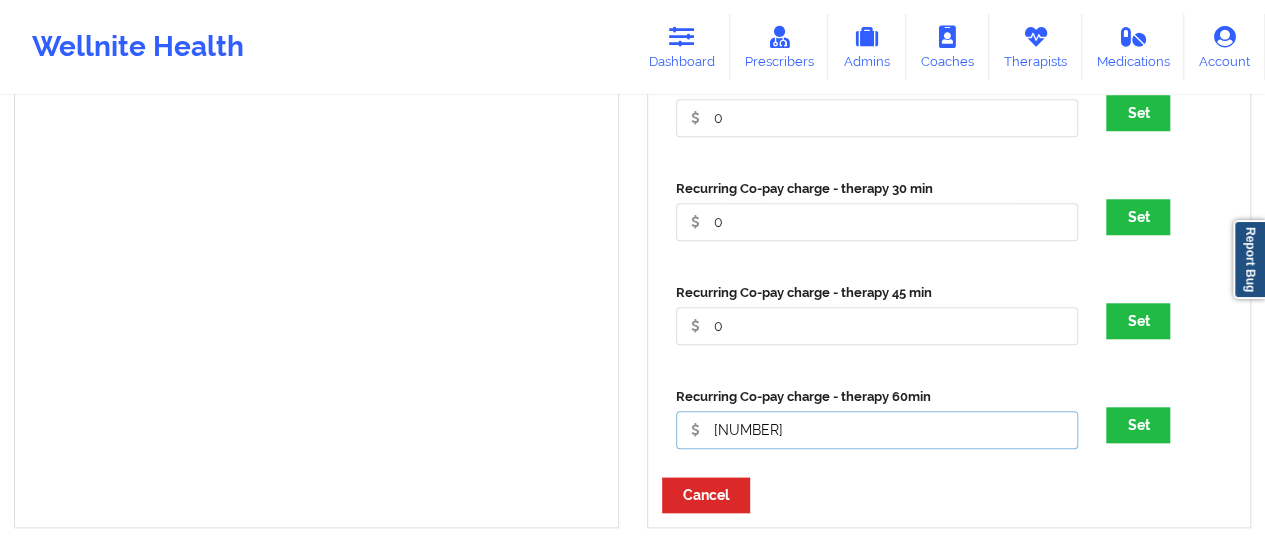 click on "[NUMBER]" at bounding box center (877, 14) 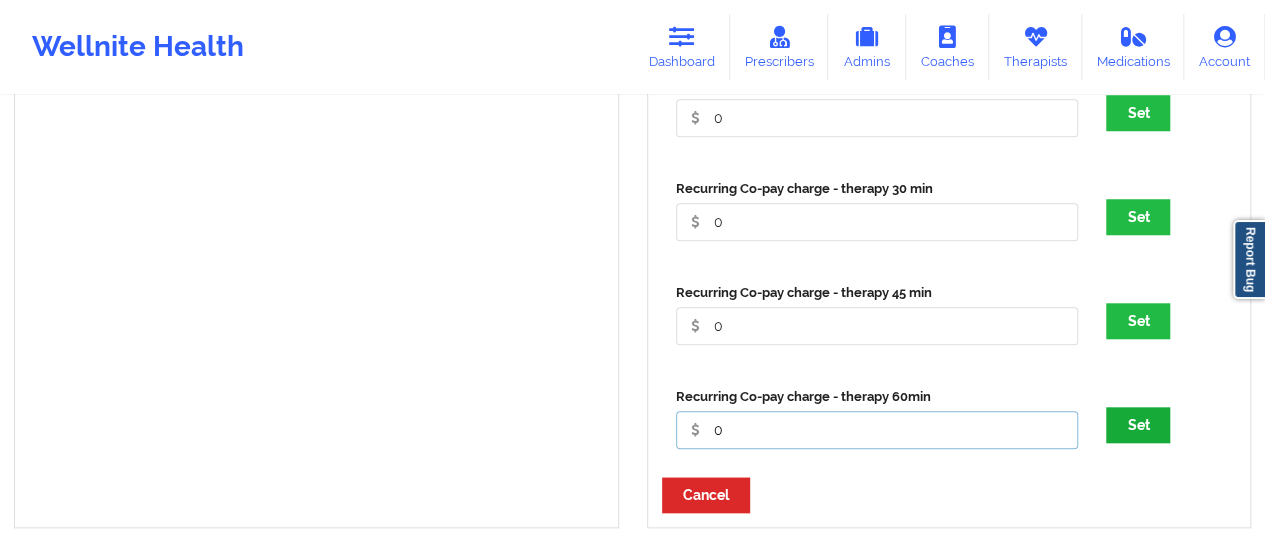 type on "0" 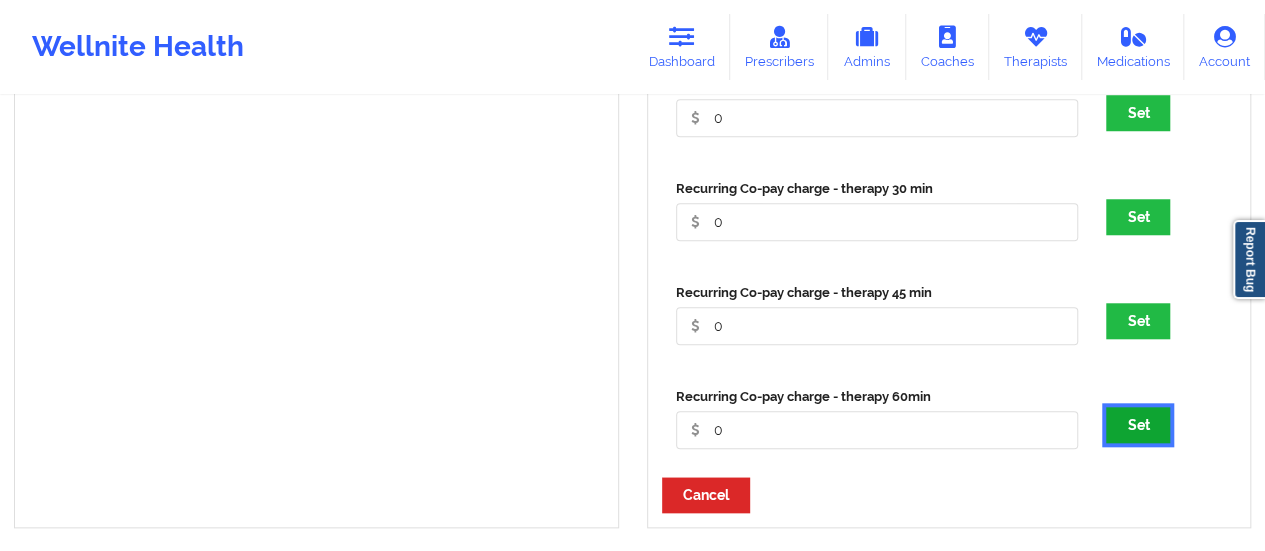 drag, startPoint x: 1162, startPoint y: 423, endPoint x: 1110, endPoint y: 420, distance: 52.086468 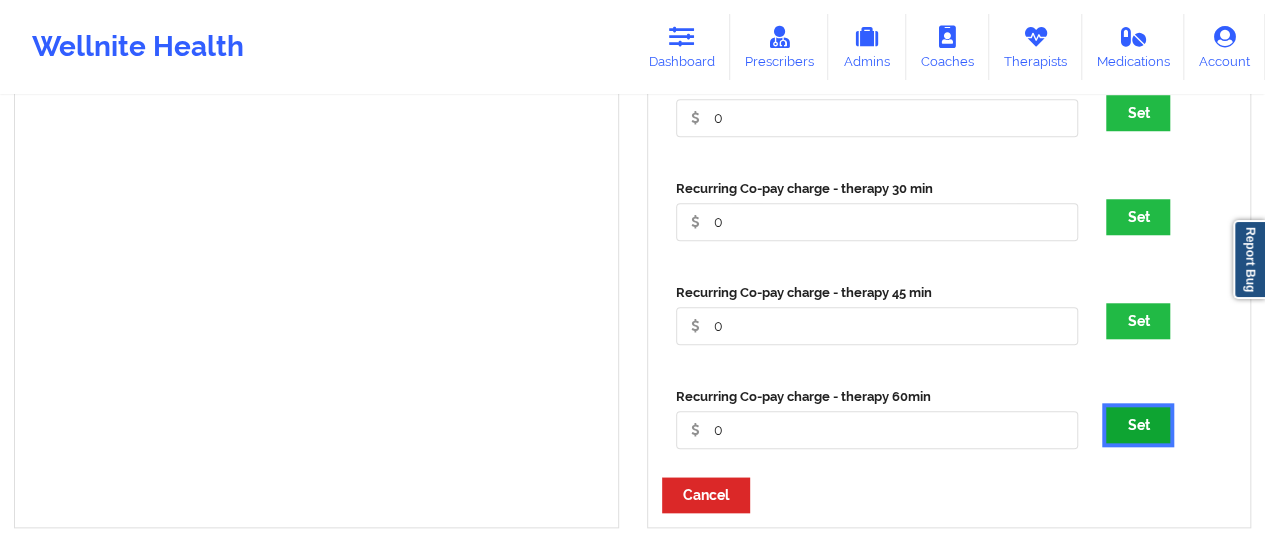 click on "Set" at bounding box center (1138, 425) 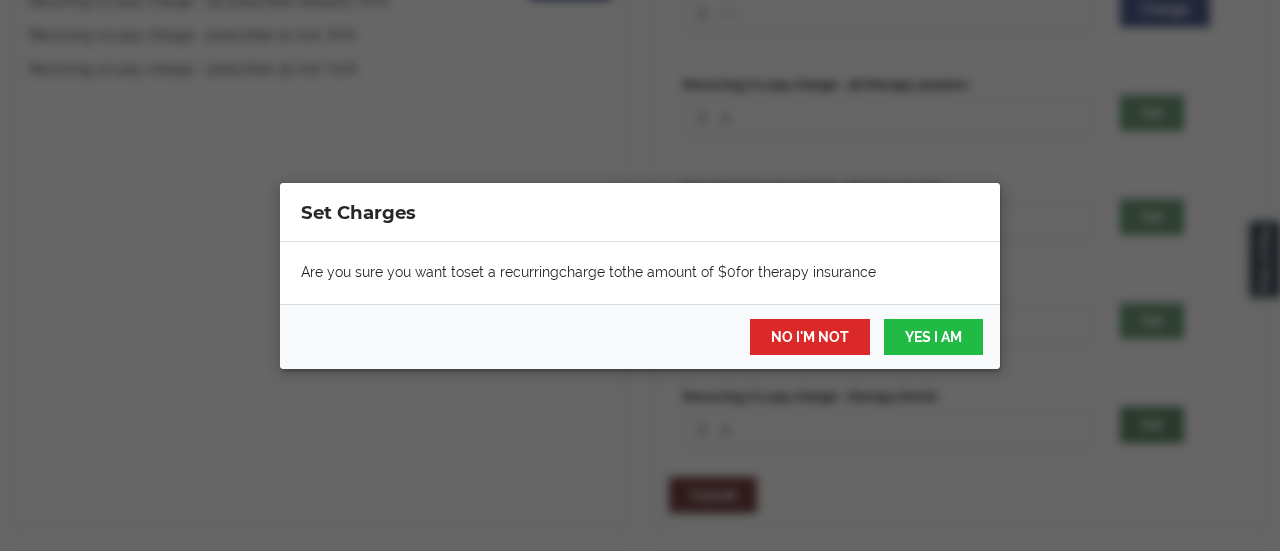 click on "Set Charges Are you sure you want to  set a recurring  charge   to  the amount of $ 0  for   therapy insurance NO I'M NOT YES I AM" at bounding box center [640, 275] 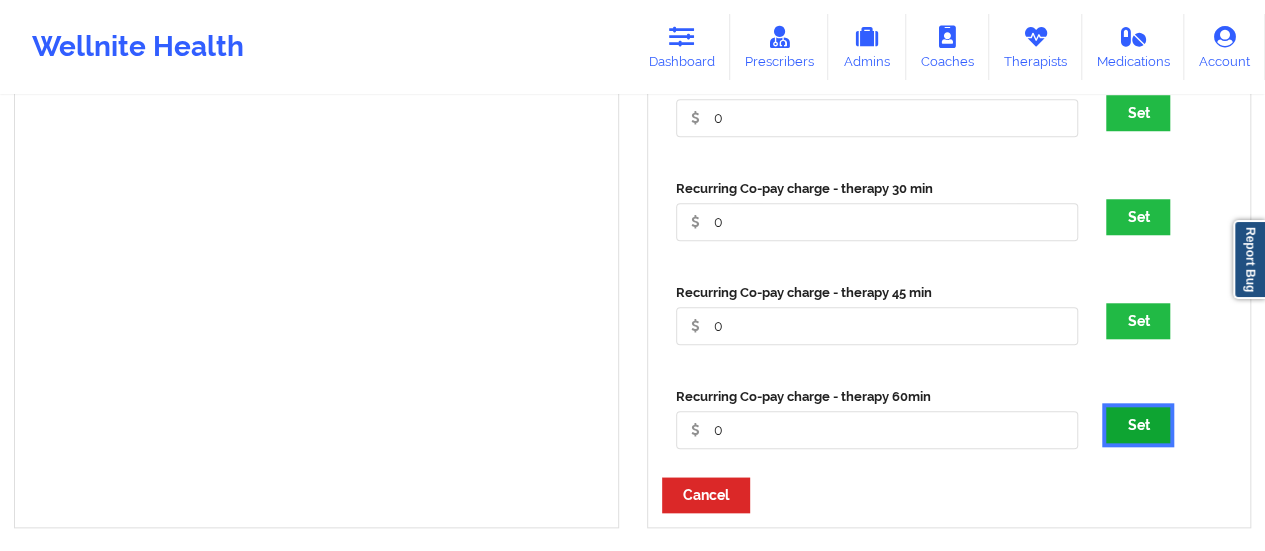 click on "Set" at bounding box center [1138, 425] 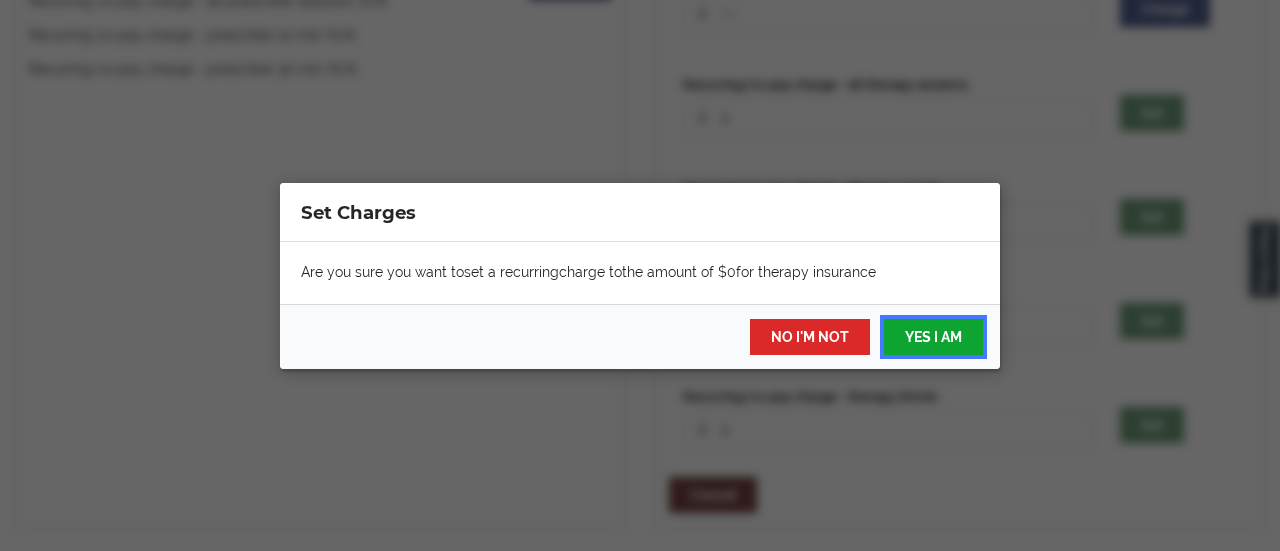 click on "YES I AM" at bounding box center (933, 337) 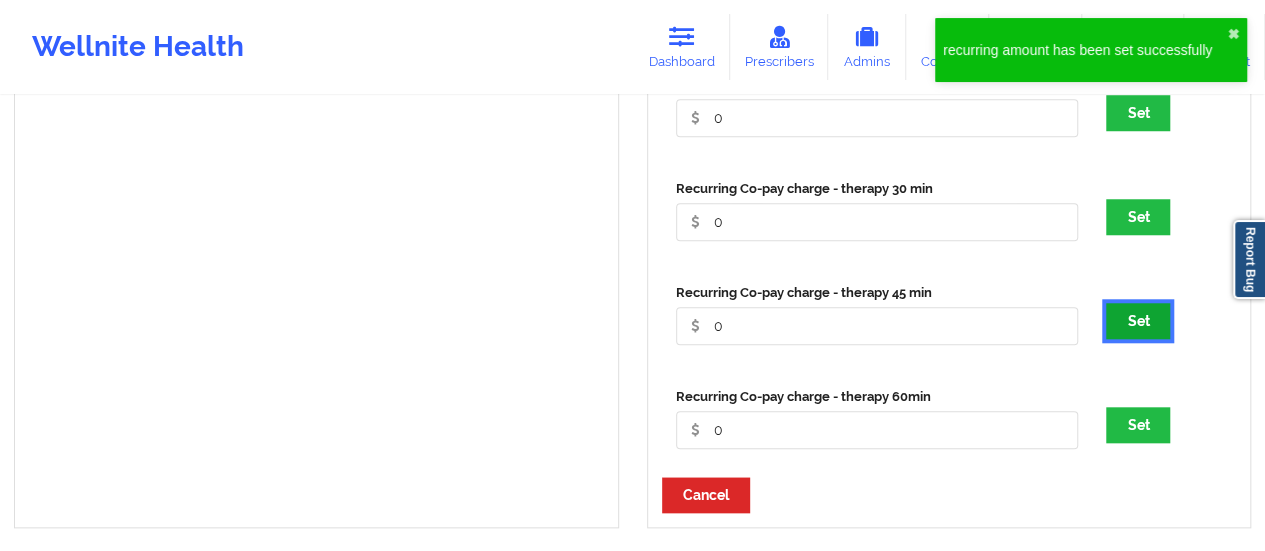 click on "Set" at bounding box center (1138, 321) 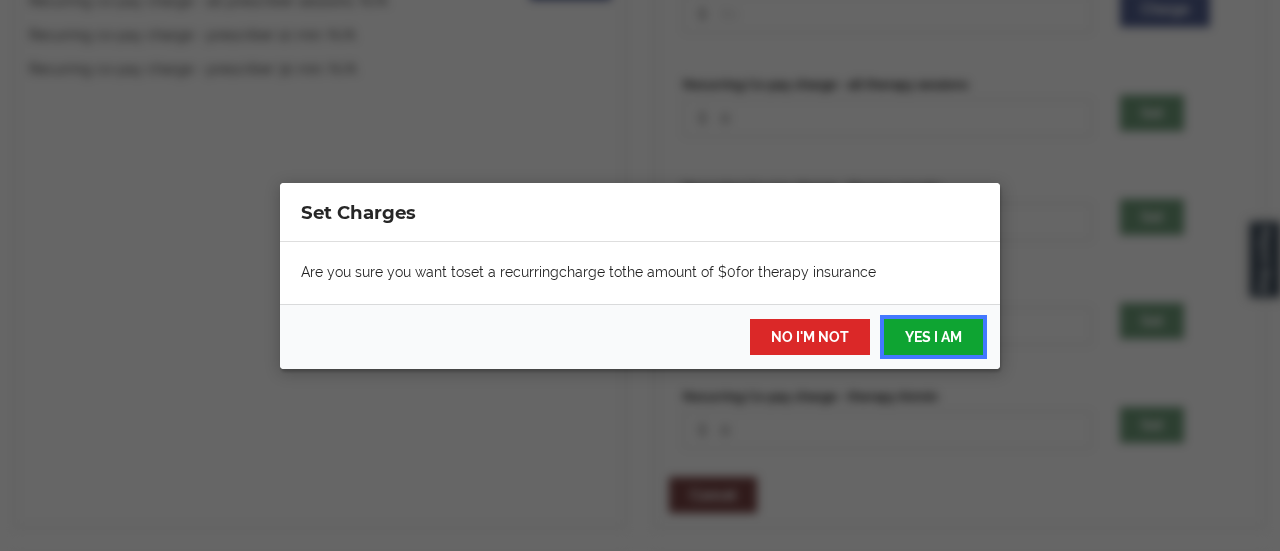 click on "YES I AM" at bounding box center [933, 337] 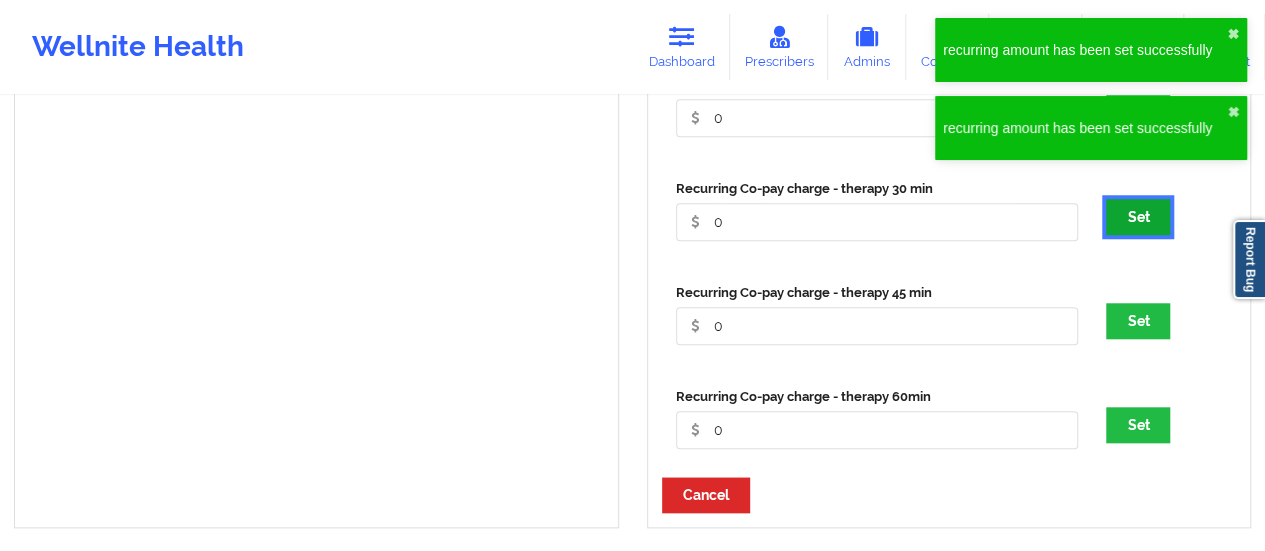 click on "Set" at bounding box center (1138, 217) 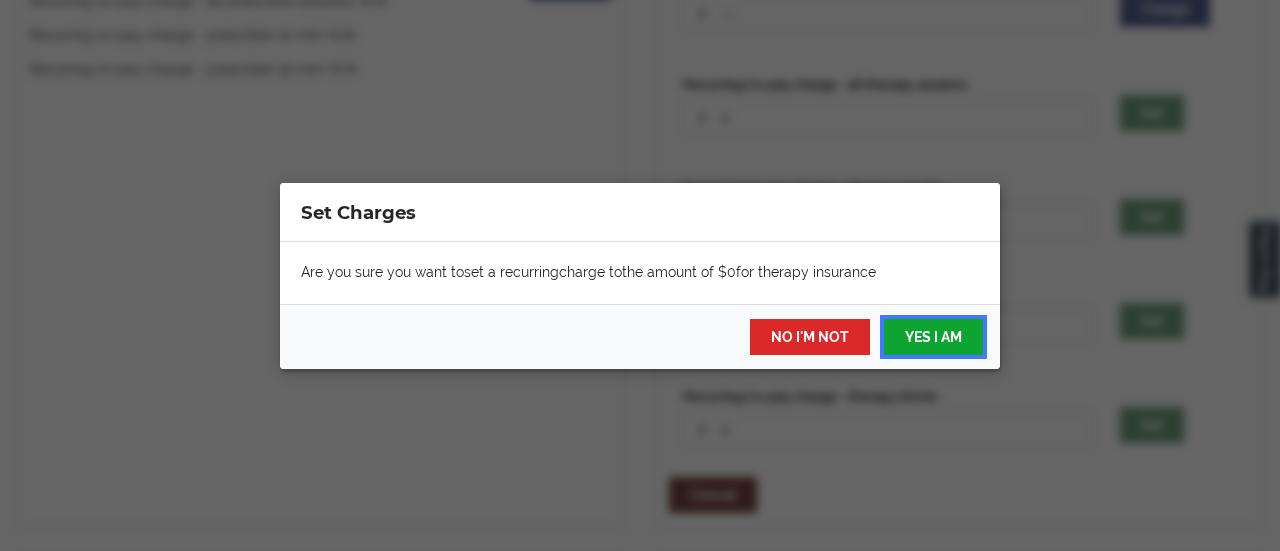 click on "YES I AM" at bounding box center [933, 337] 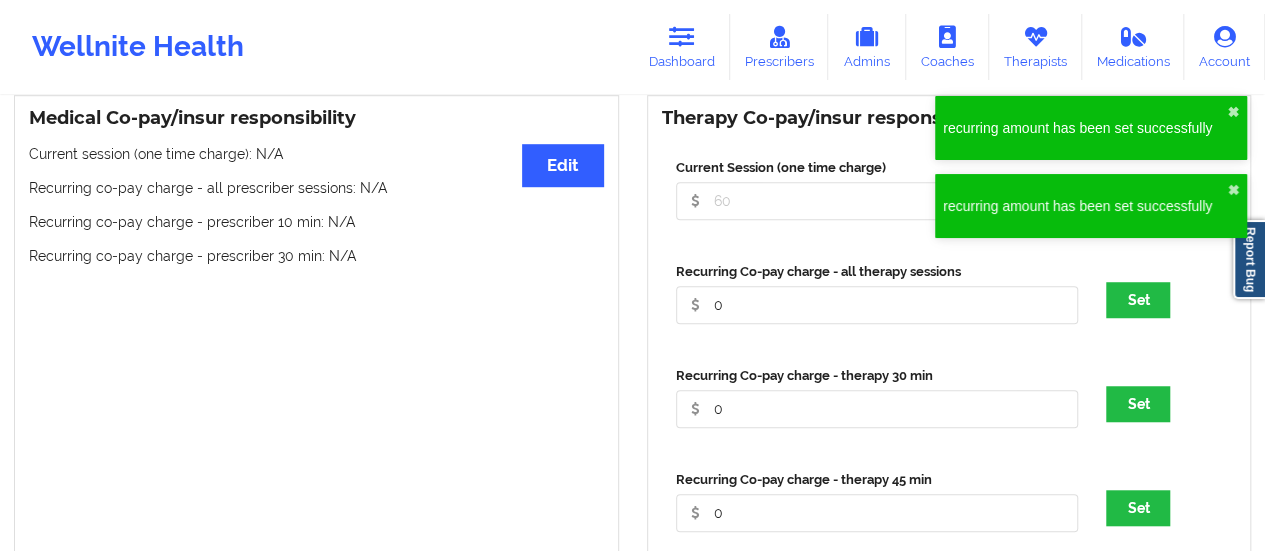 scroll, scrollTop: 605, scrollLeft: 0, axis: vertical 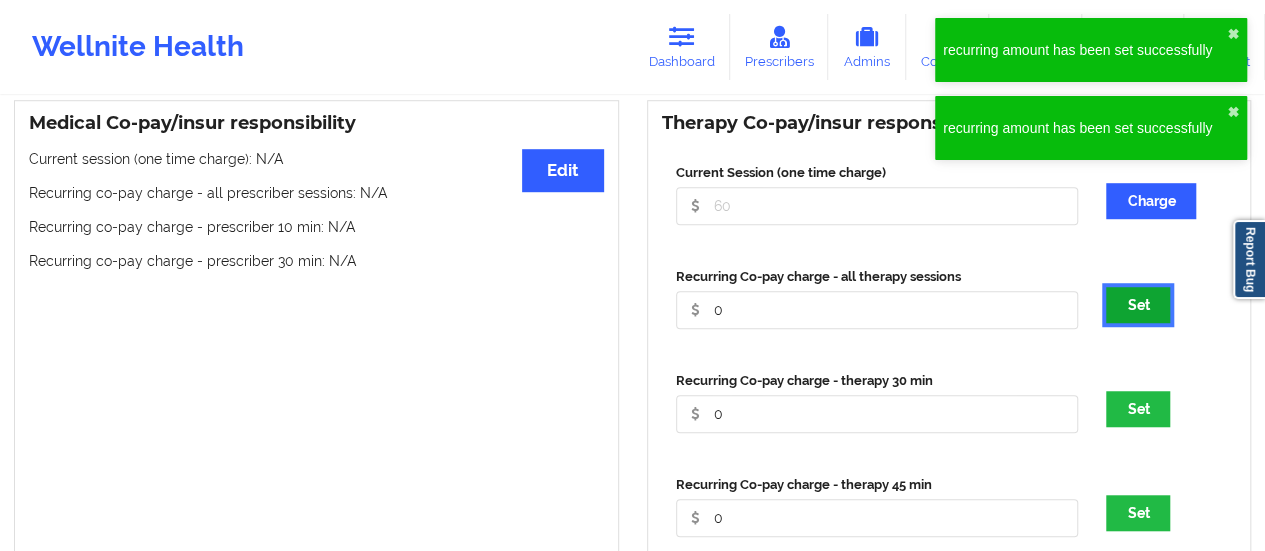 click on "Set" at bounding box center [1138, 305] 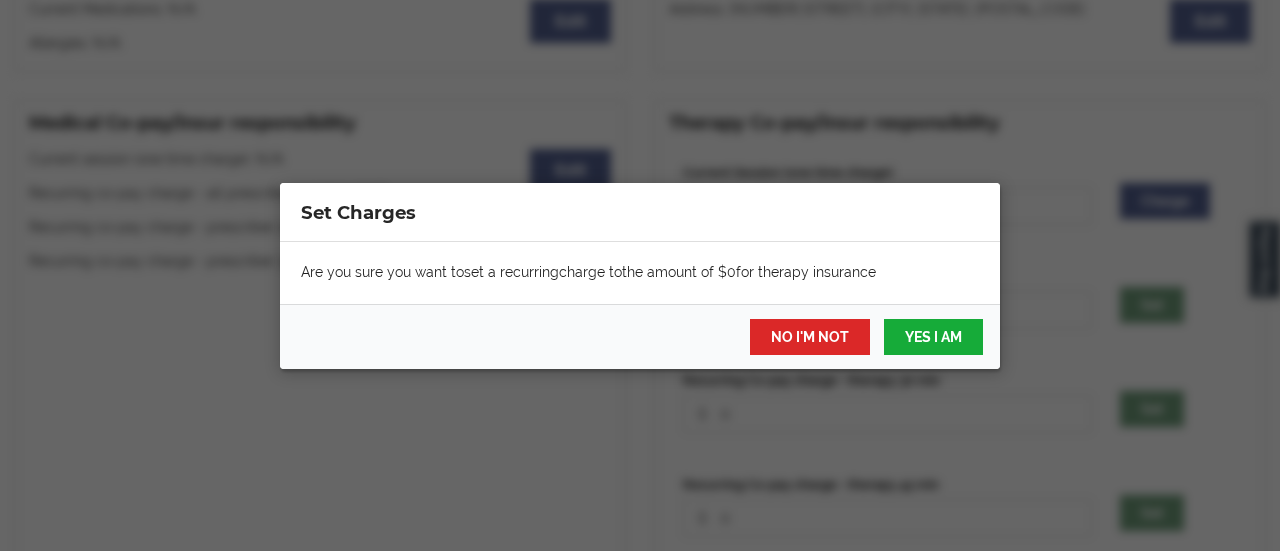 click on "NO I'M NOT YES I AM" at bounding box center [640, 336] 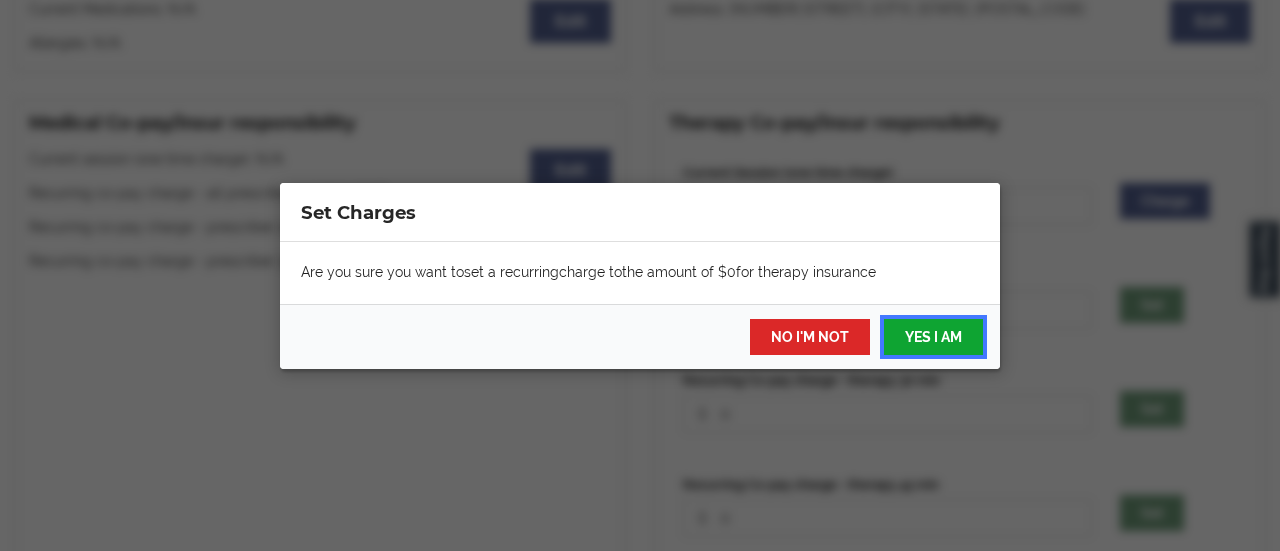 click on "YES I AM" at bounding box center (933, 337) 